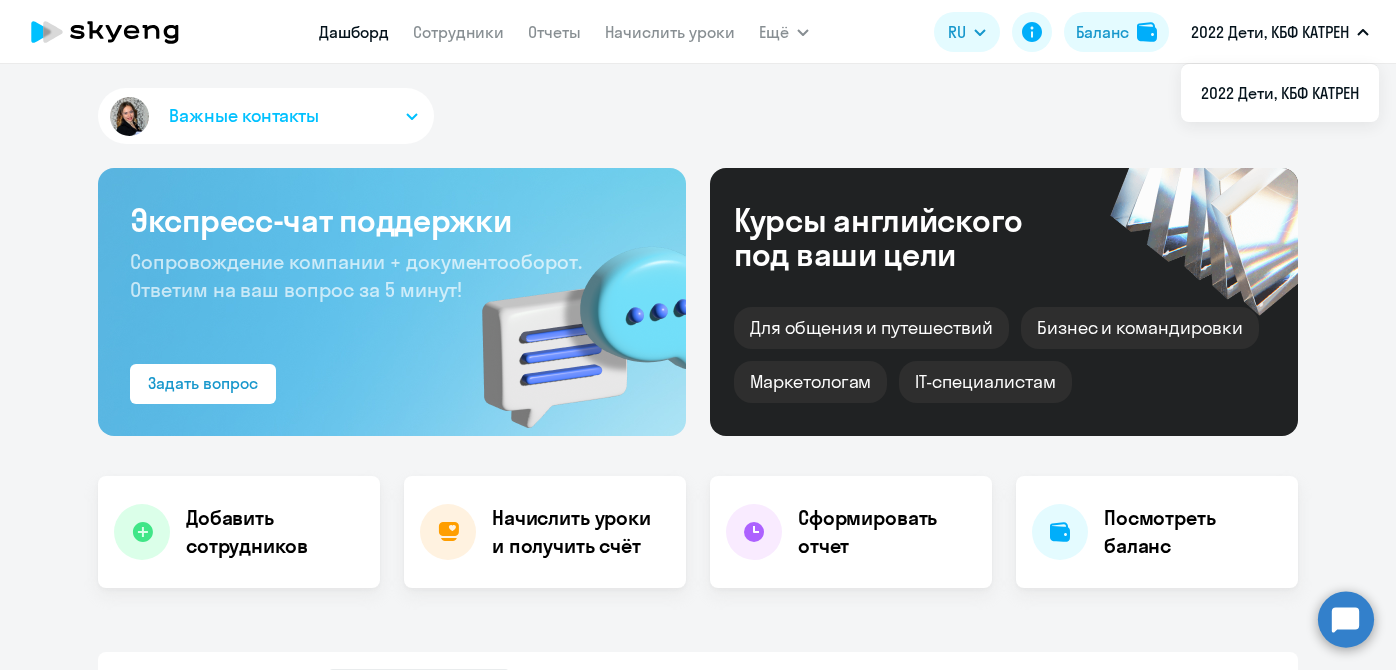 select on "30" 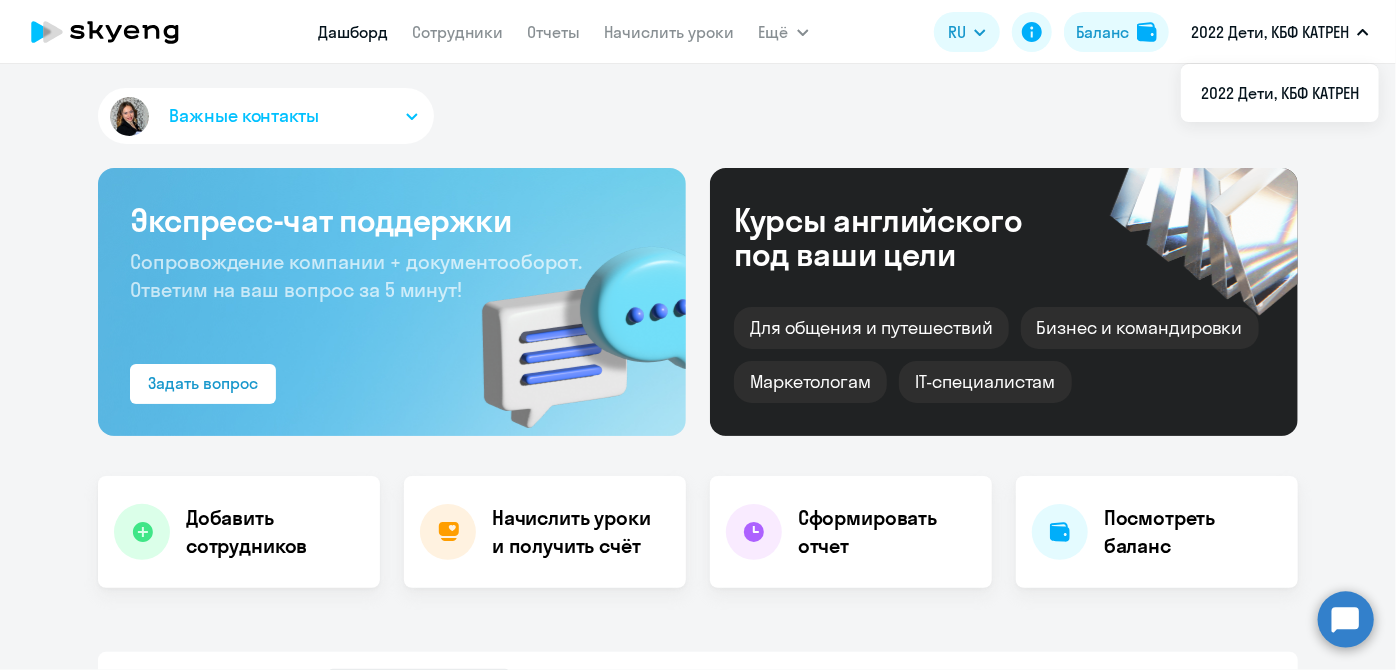 scroll, scrollTop: 818, scrollLeft: 0, axis: vertical 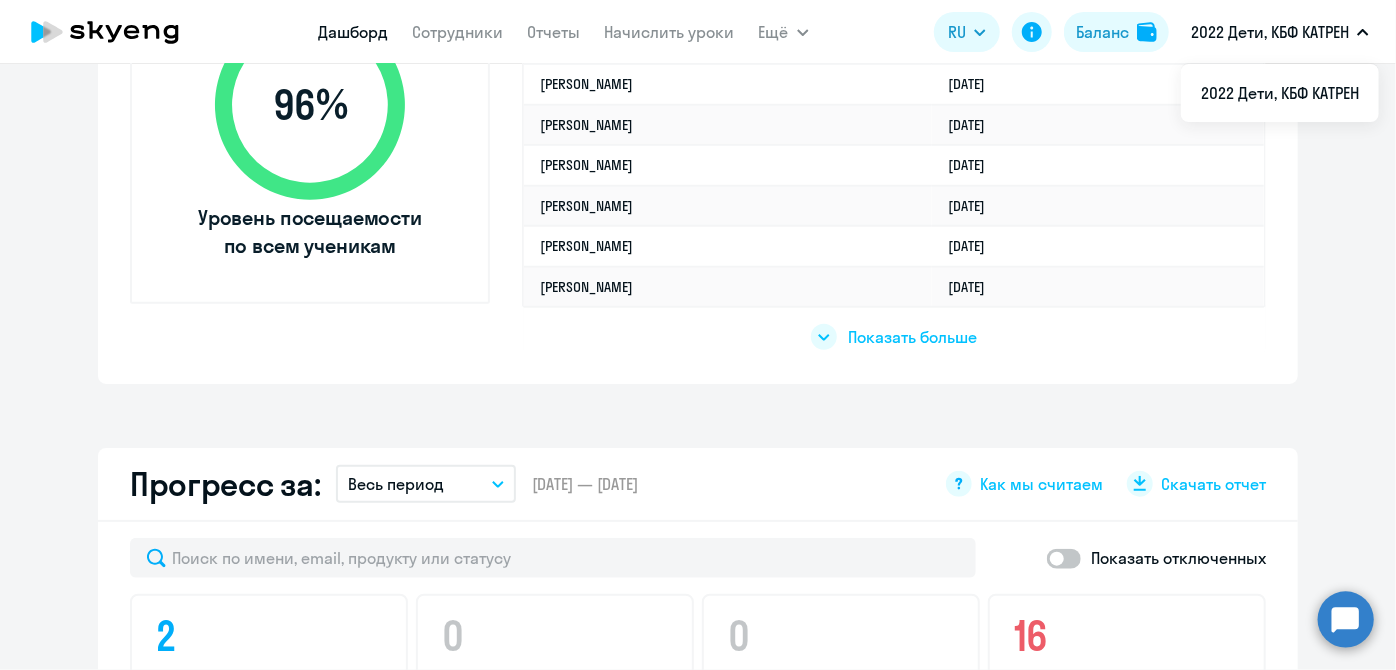 click on "Сотрудники" at bounding box center (458, 32) 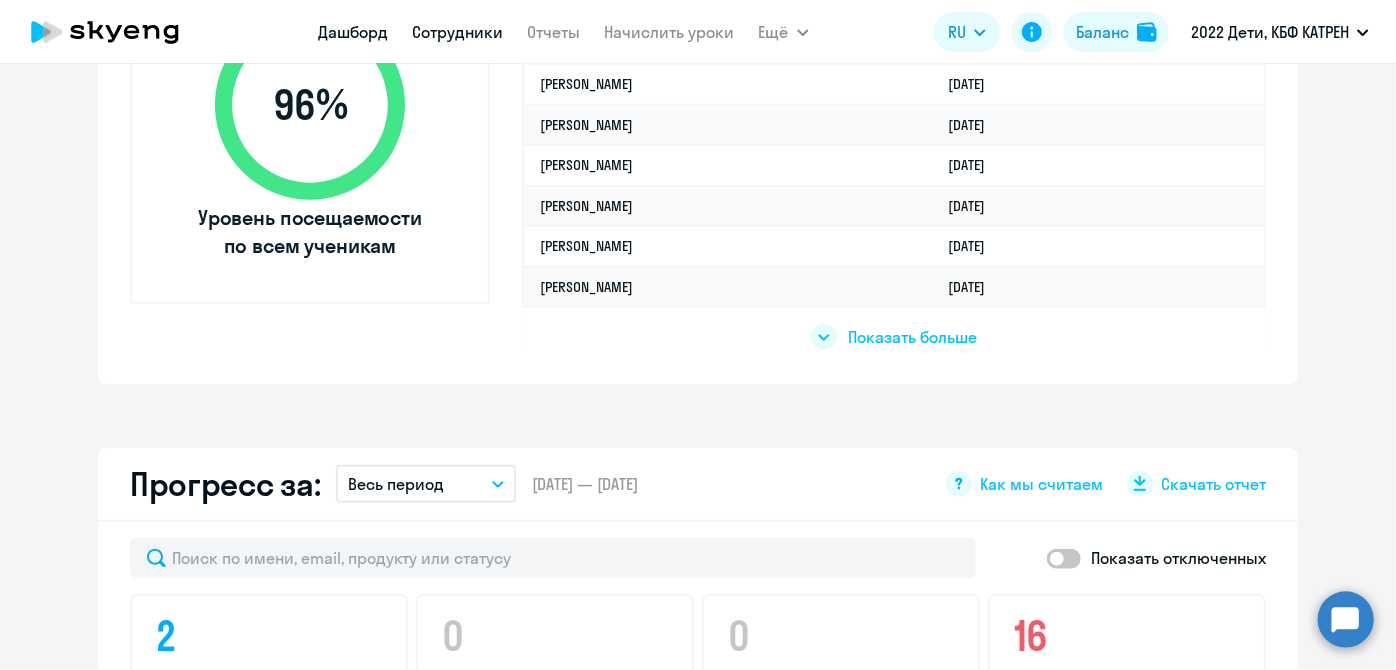 click on "Сотрудники" at bounding box center (458, 32) 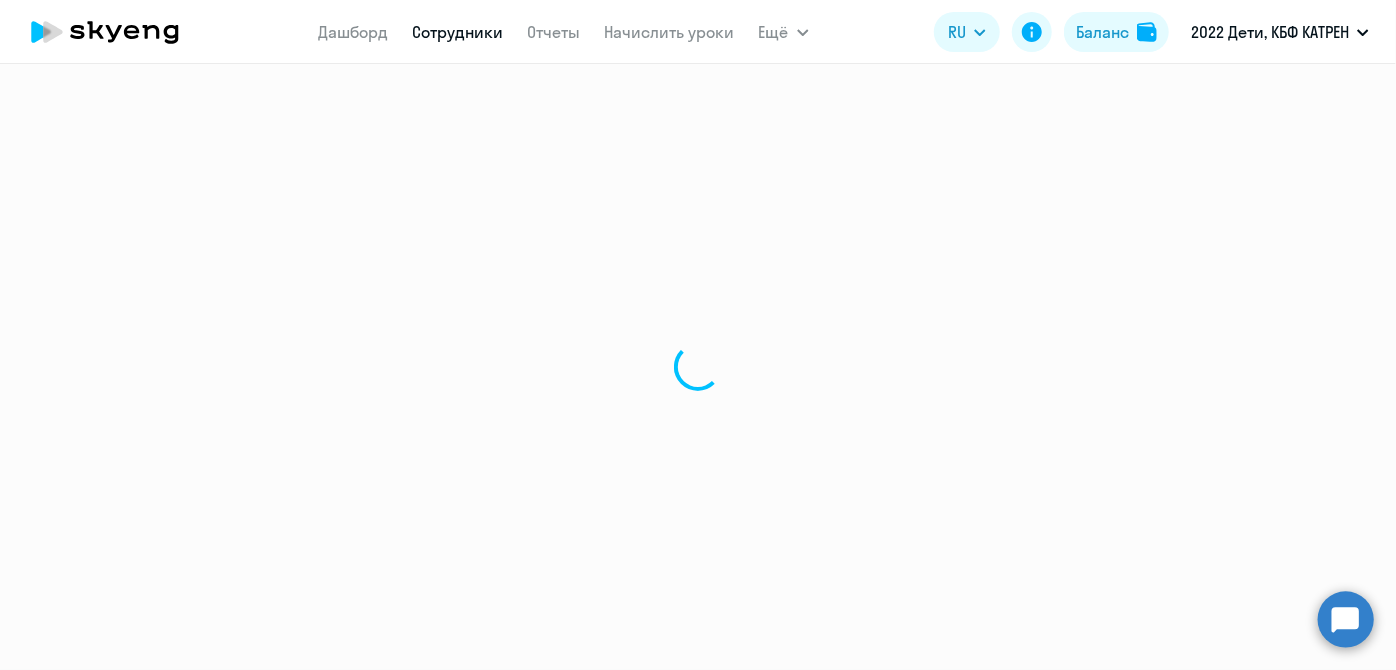 scroll, scrollTop: 0, scrollLeft: 0, axis: both 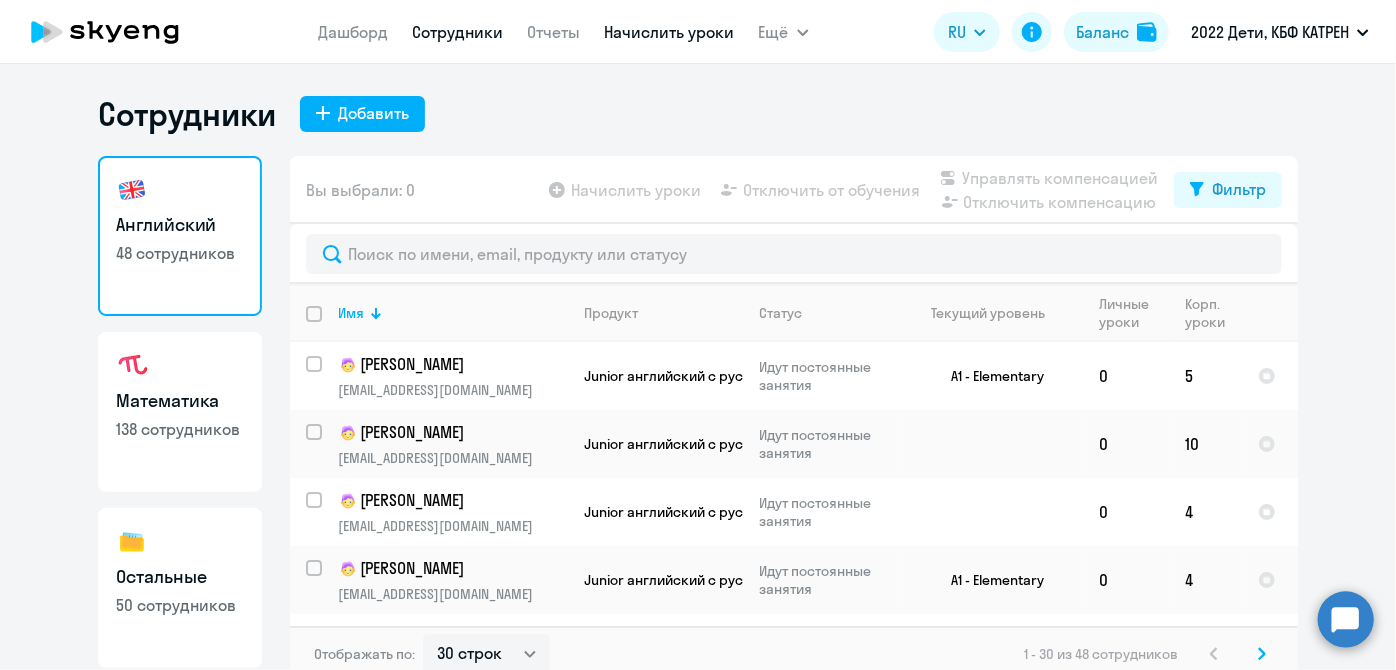 click on "Начислить уроки" at bounding box center [670, 32] 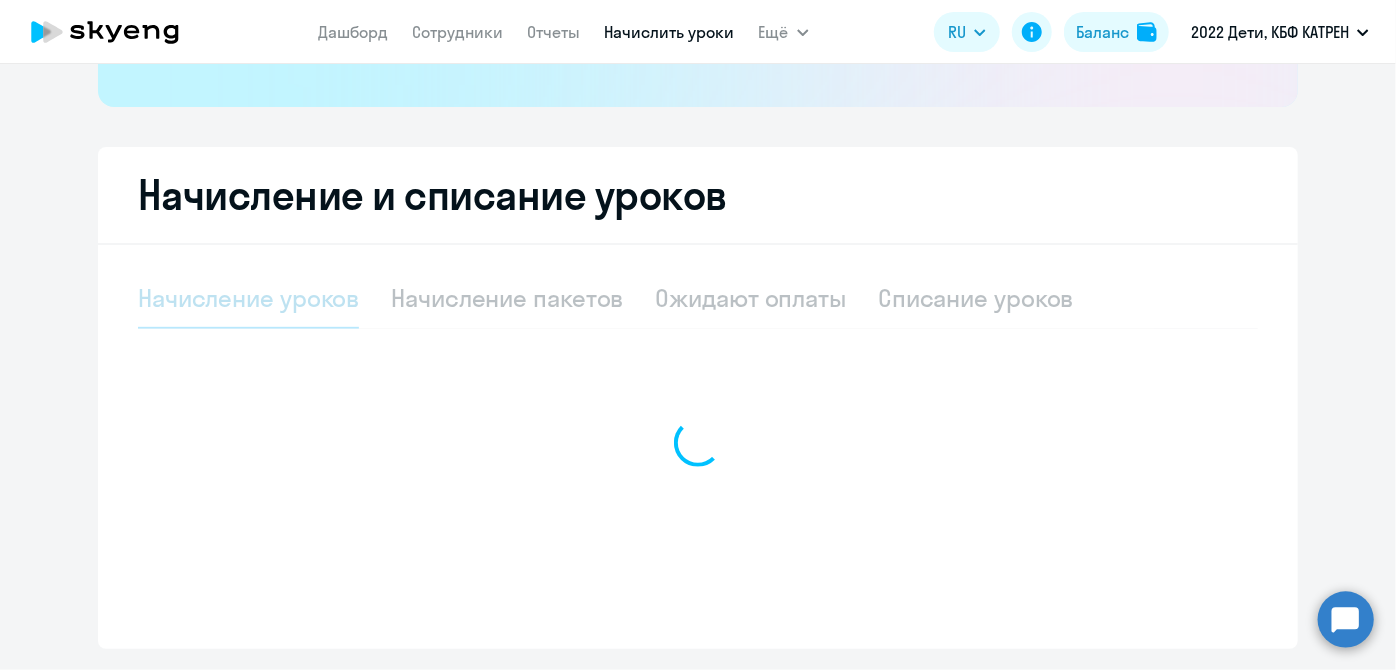 select on "10" 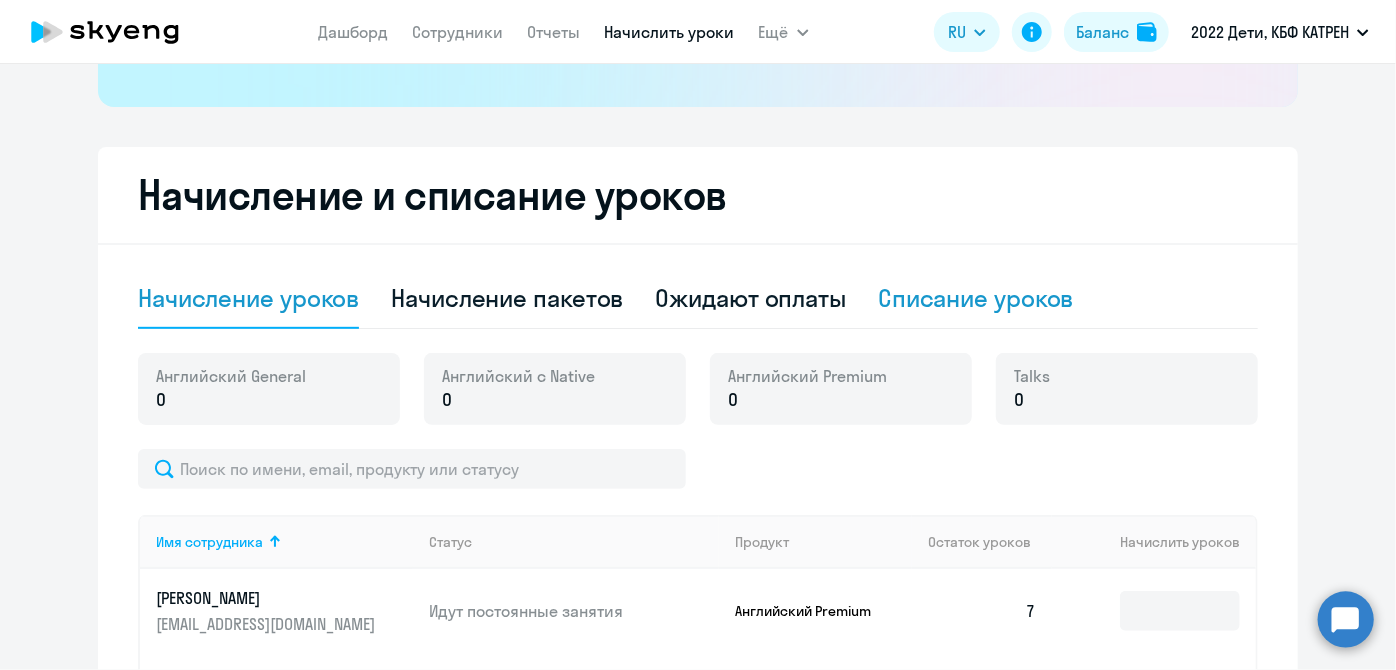 scroll, scrollTop: 454, scrollLeft: 0, axis: vertical 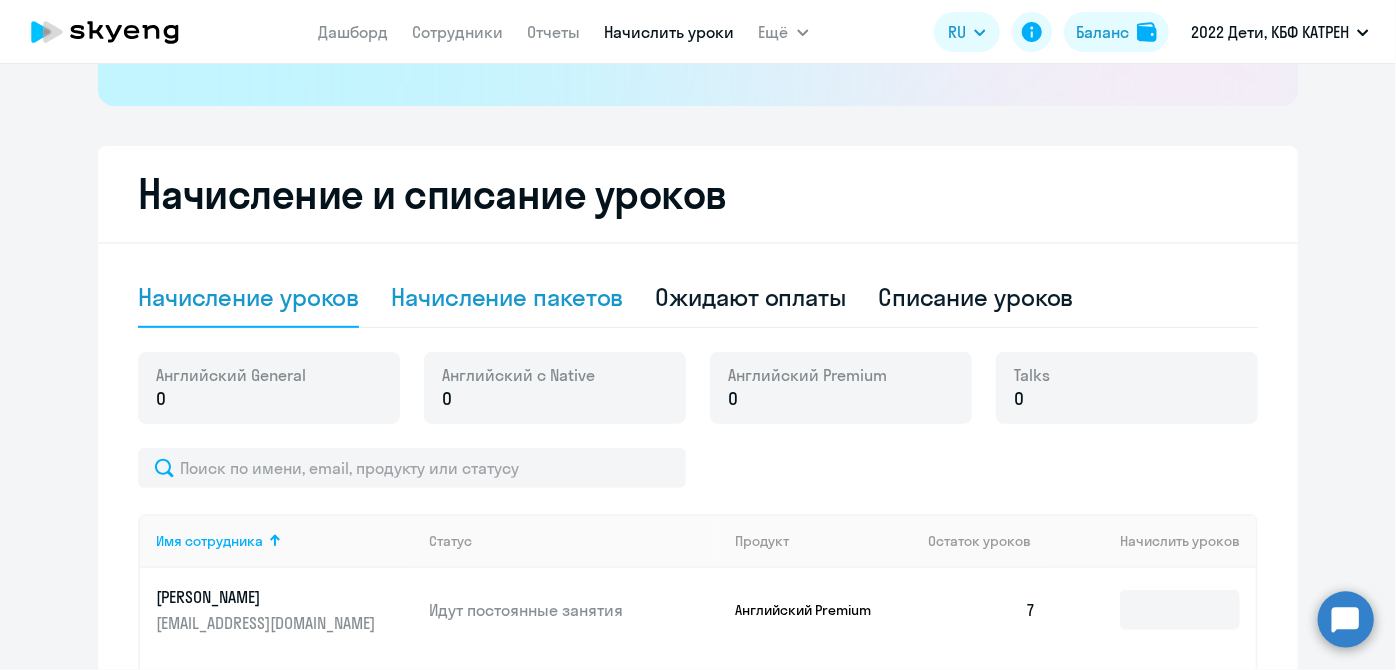 click on "Начисление пакетов" 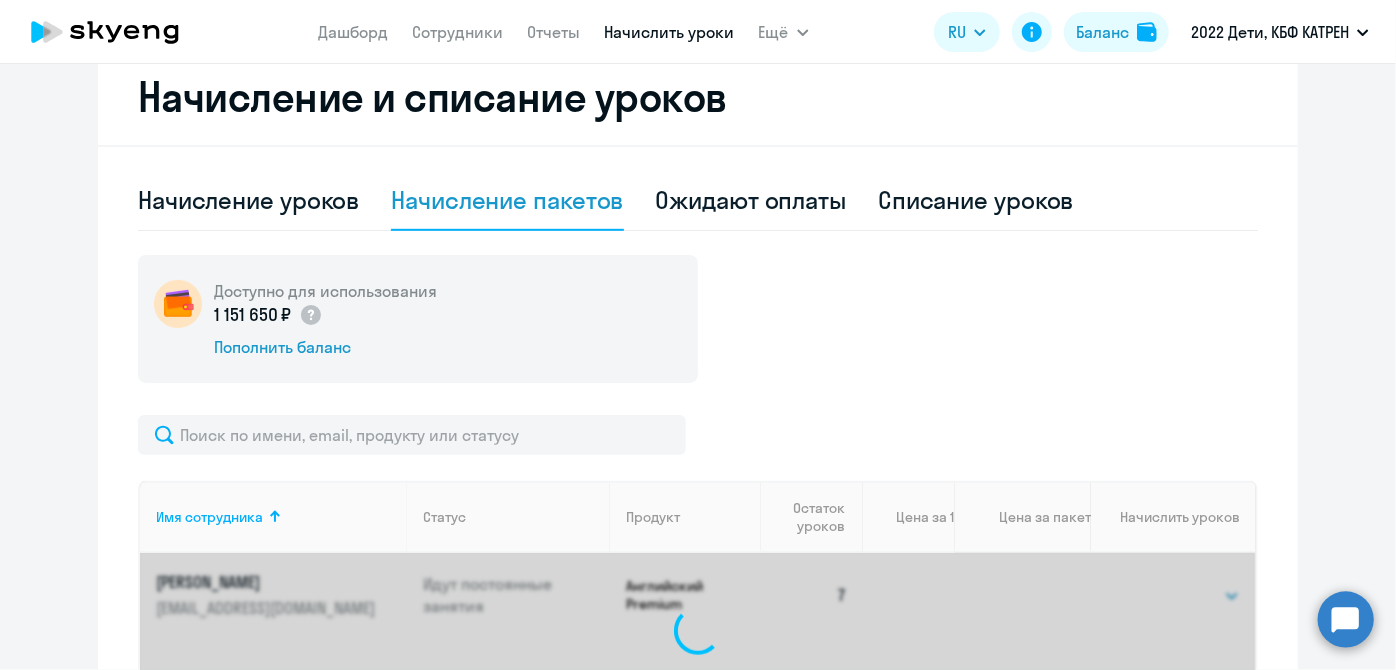 scroll, scrollTop: 818, scrollLeft: 0, axis: vertical 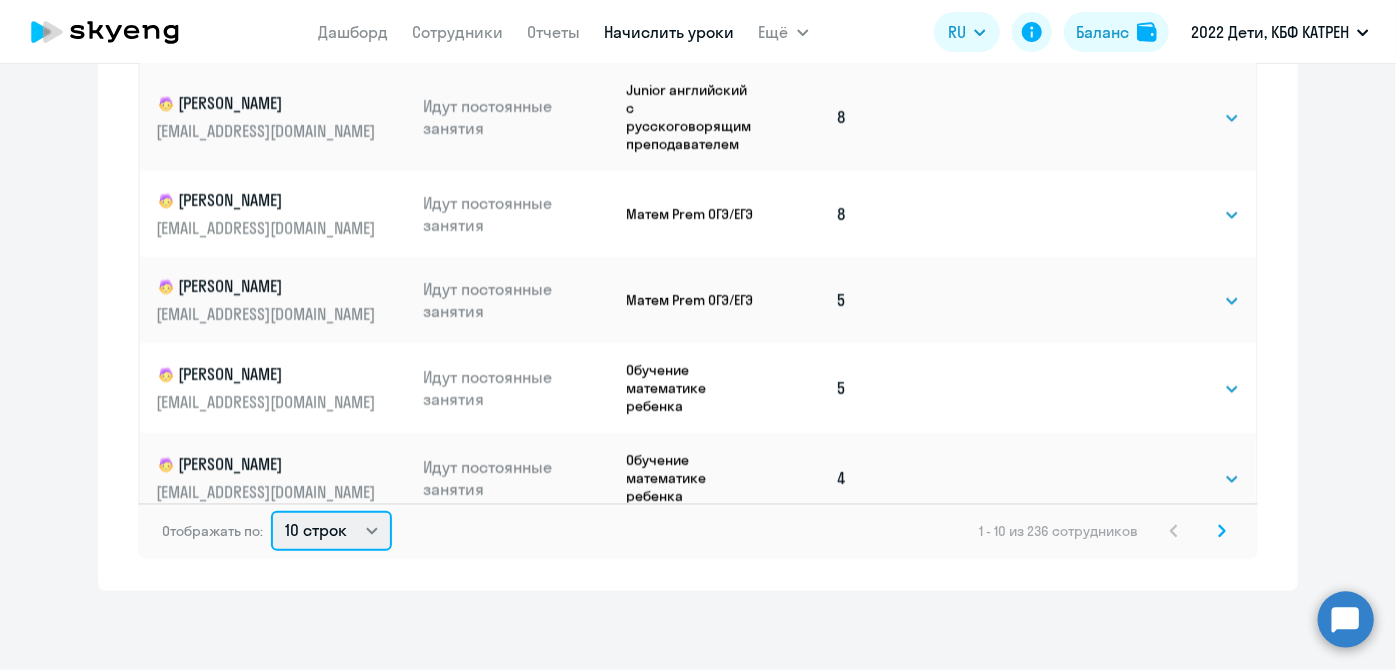 click on "10 строк   30 строк   50 строк" 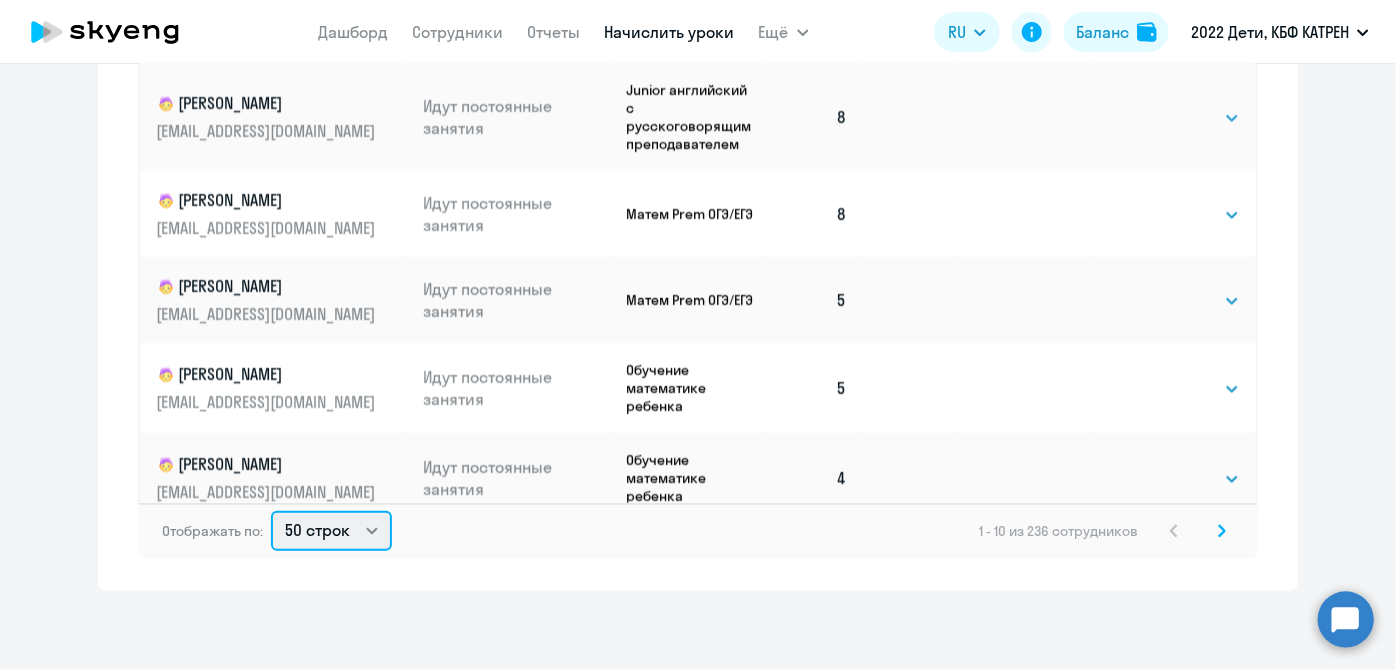 click on "10 строк   30 строк   50 строк" 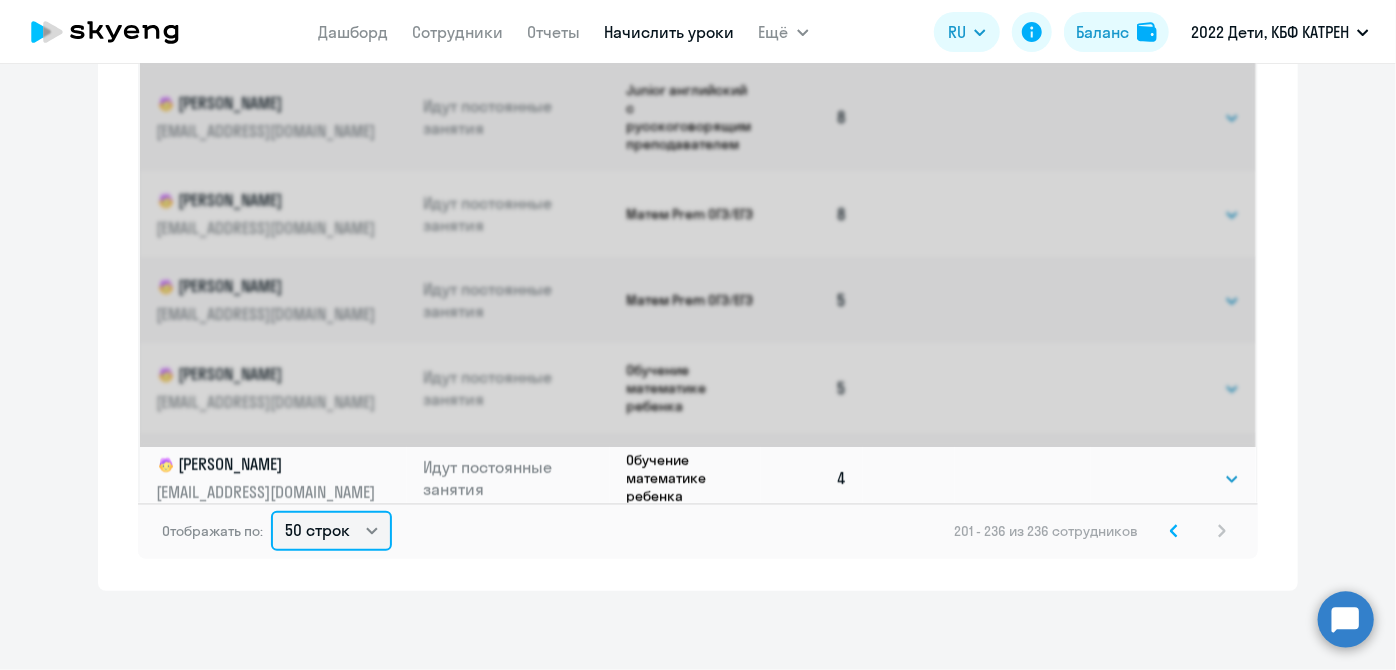 scroll, scrollTop: 0, scrollLeft: 0, axis: both 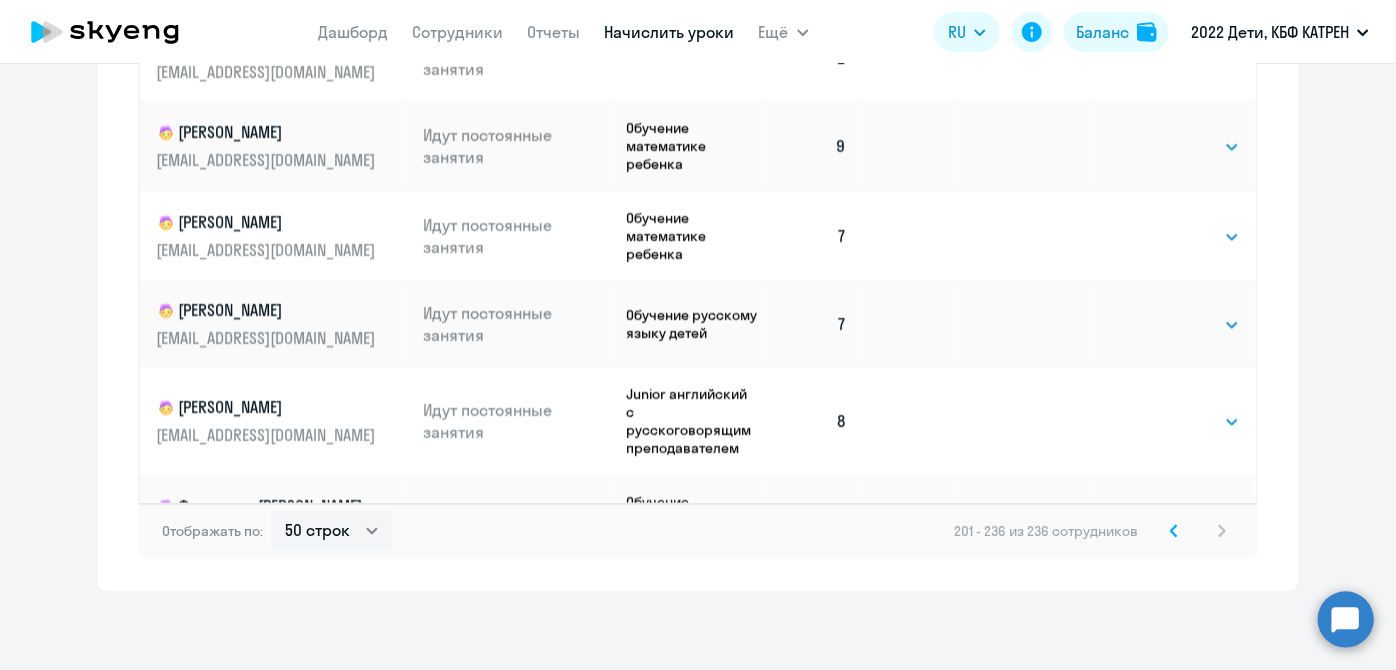 click 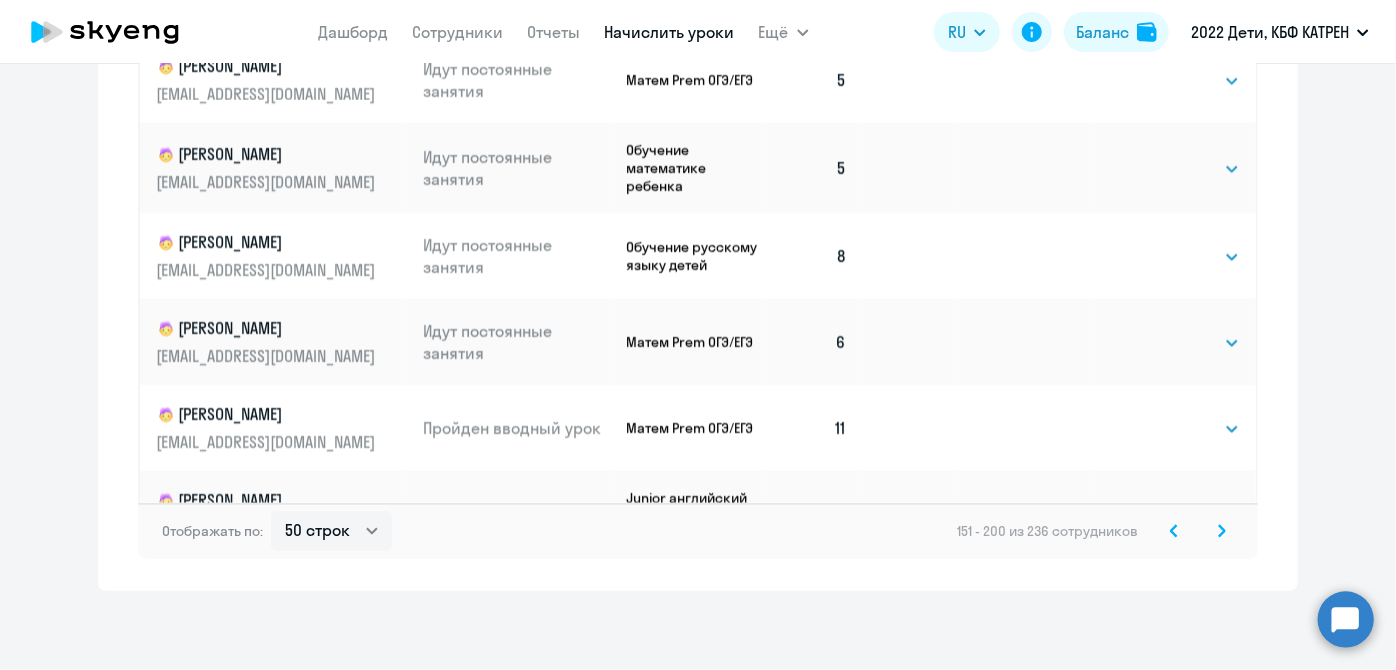 click 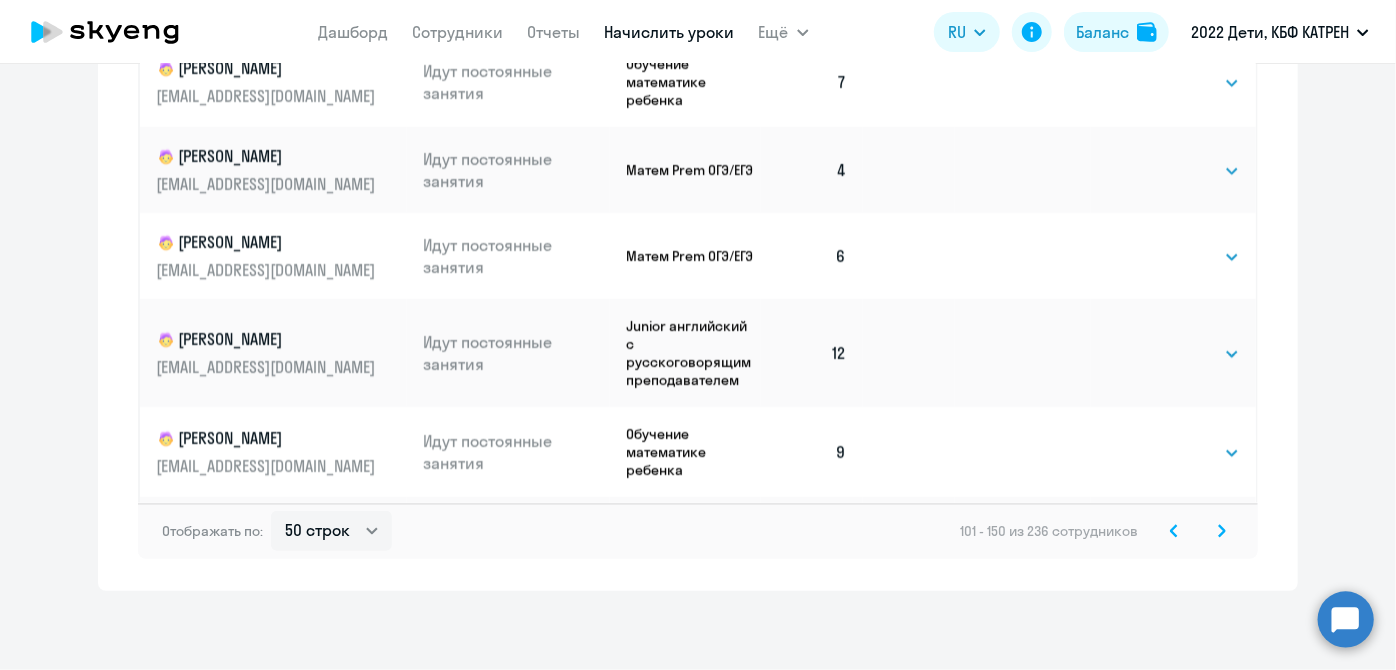 click 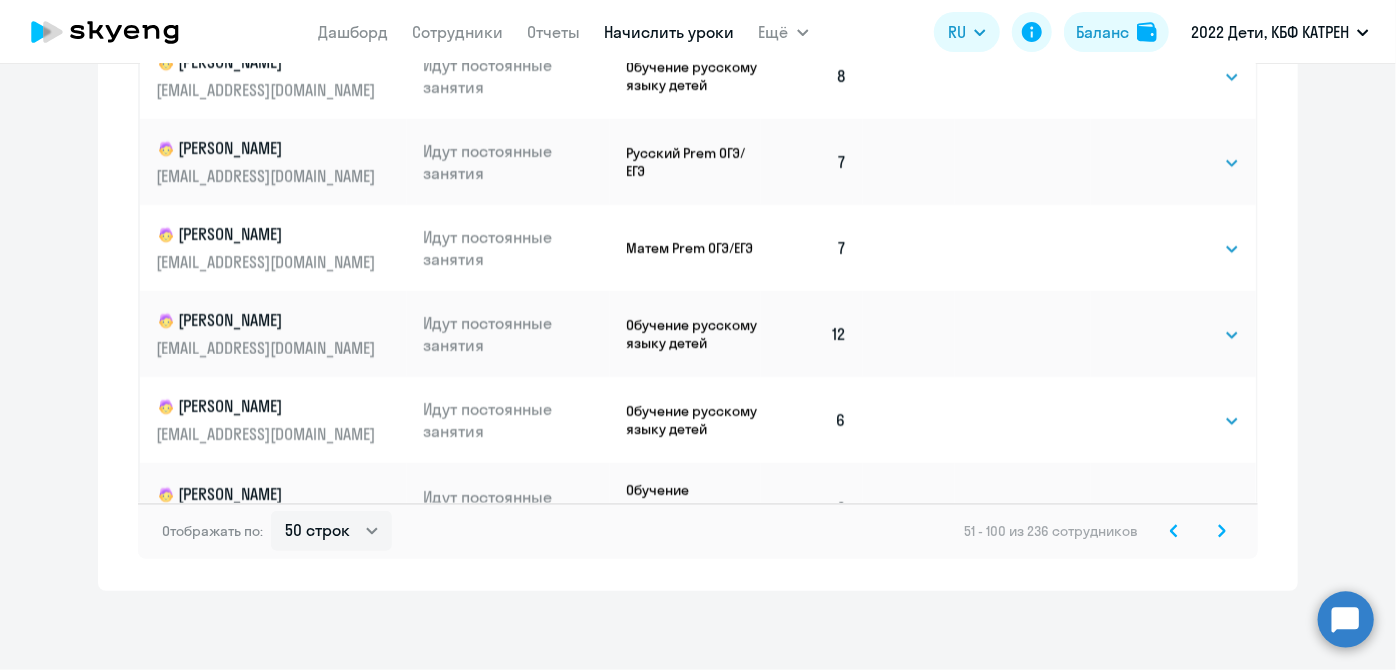 click 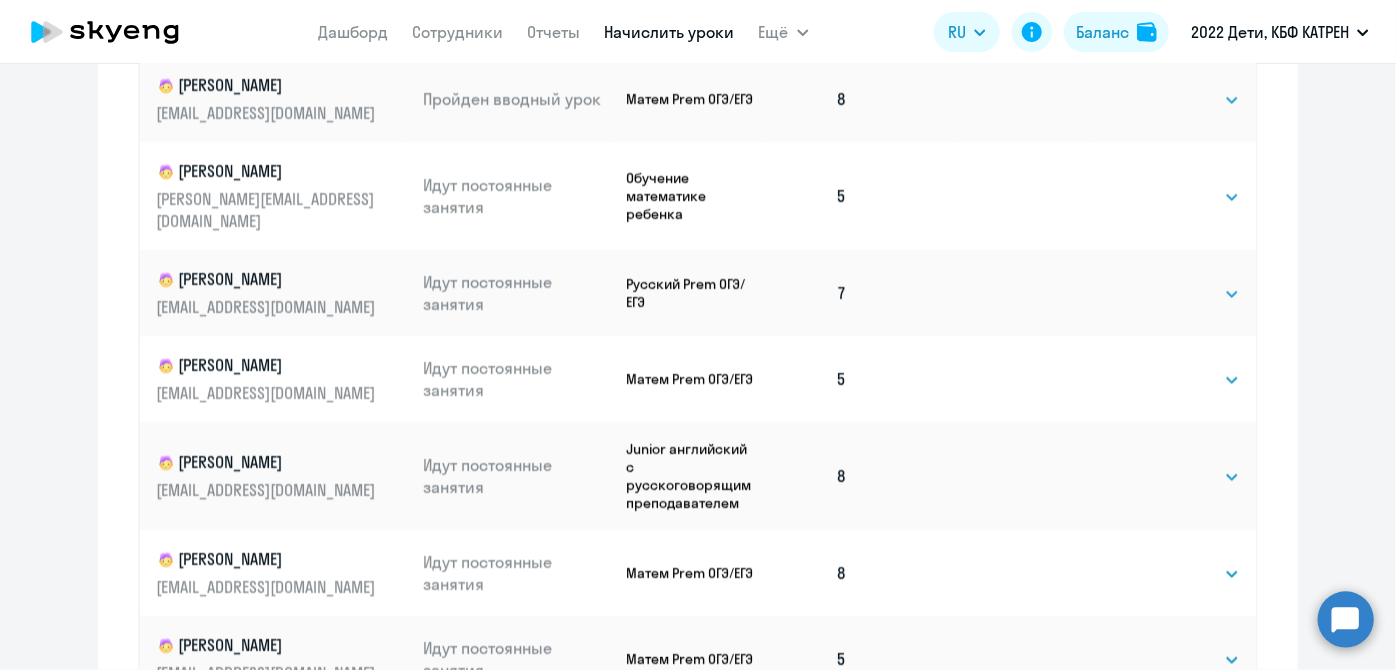 scroll, scrollTop: 1168, scrollLeft: 0, axis: vertical 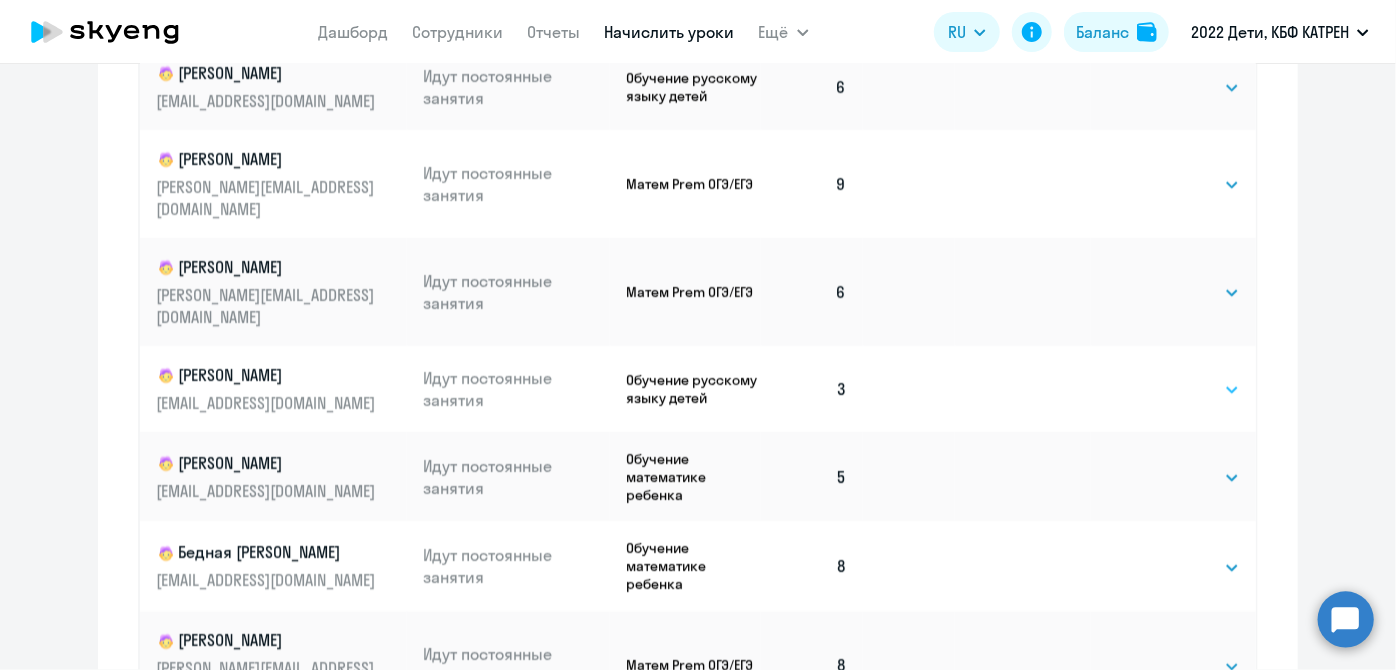 click on "Выбрать   4   8   16   32   64   128" 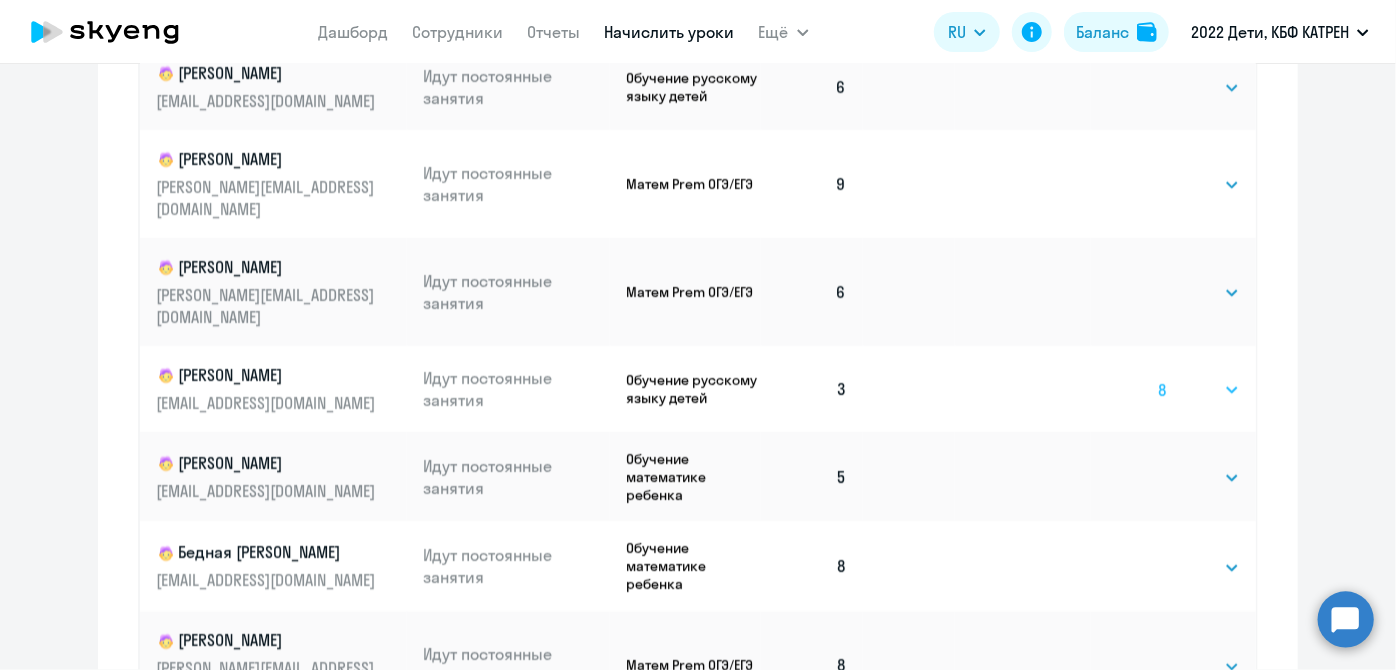 click on "Выбрать   4   8   16   32   64   128" 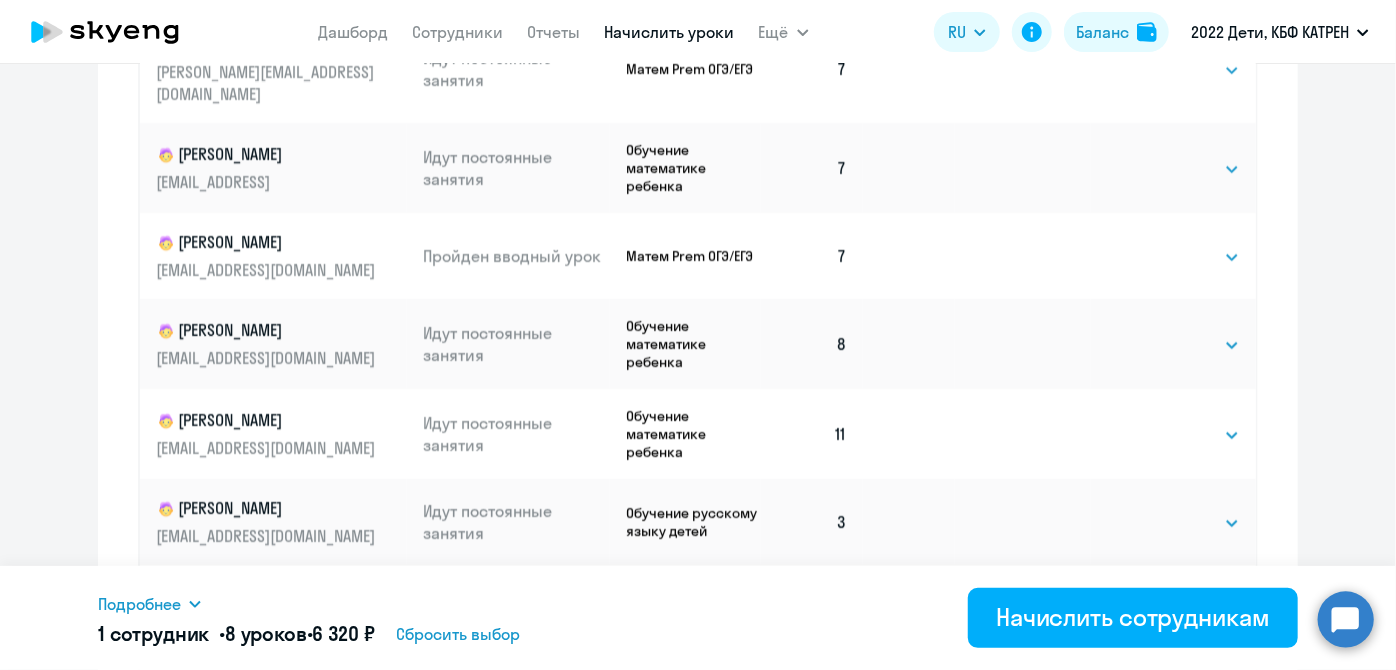 scroll, scrollTop: 3090, scrollLeft: 0, axis: vertical 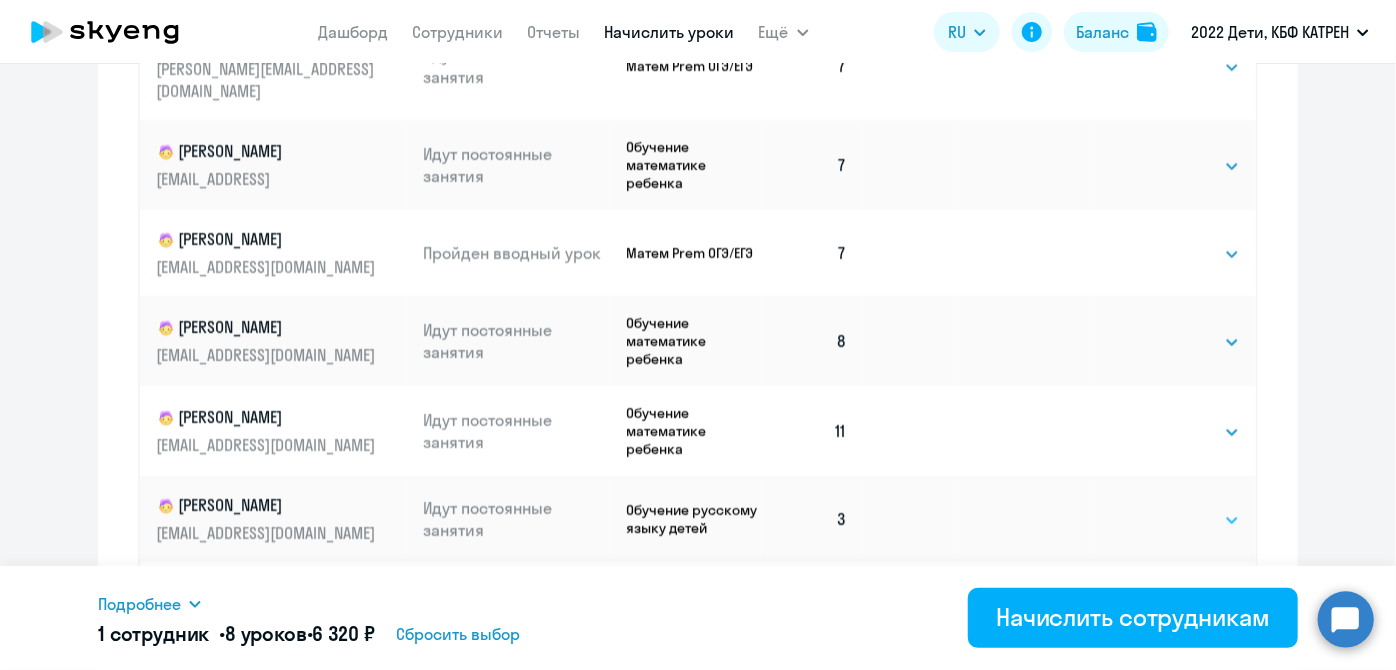 click on "Выбрать   4   8   16   32   64   128" 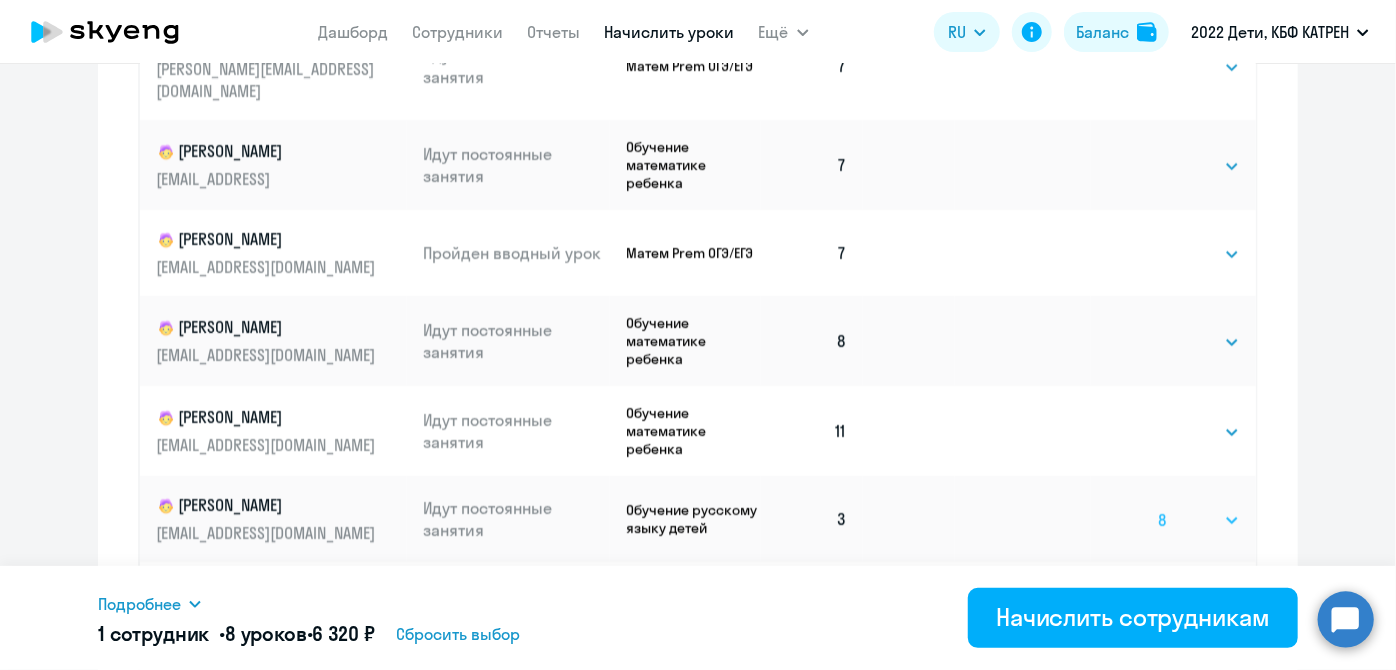 click on "Выбрать   4   8   16   32   64   128" 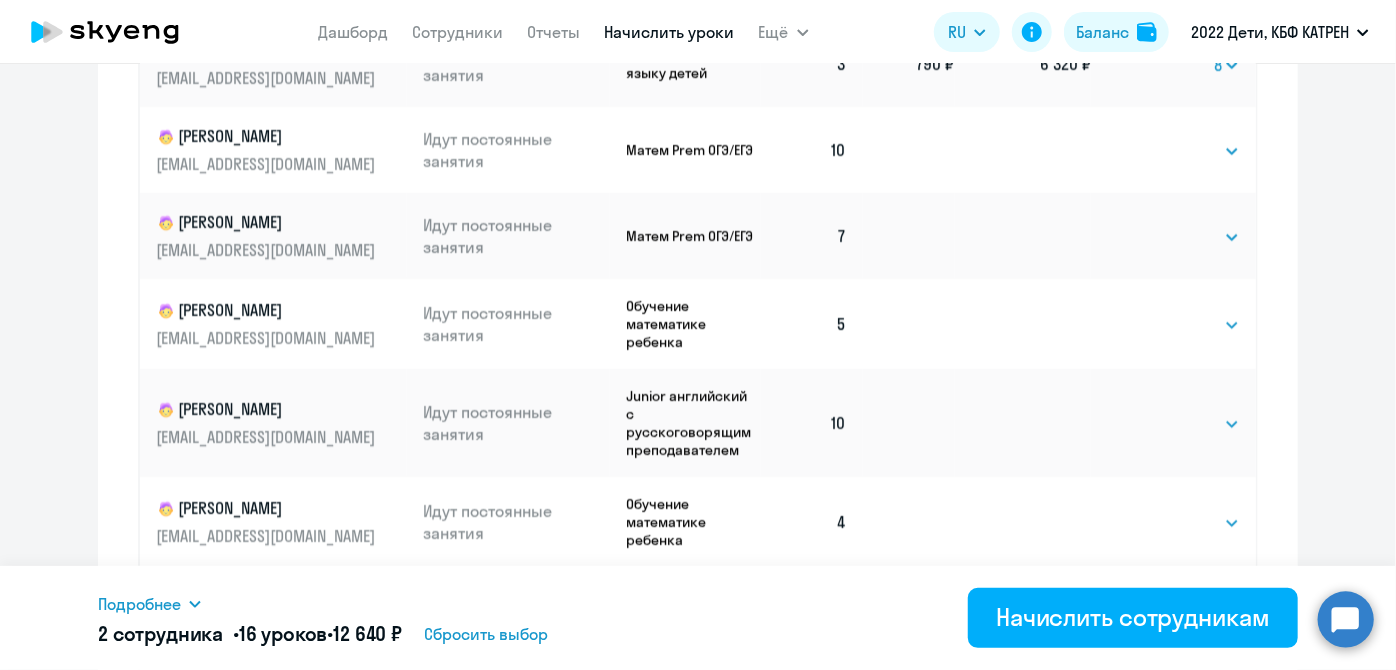 scroll, scrollTop: 3607, scrollLeft: 0, axis: vertical 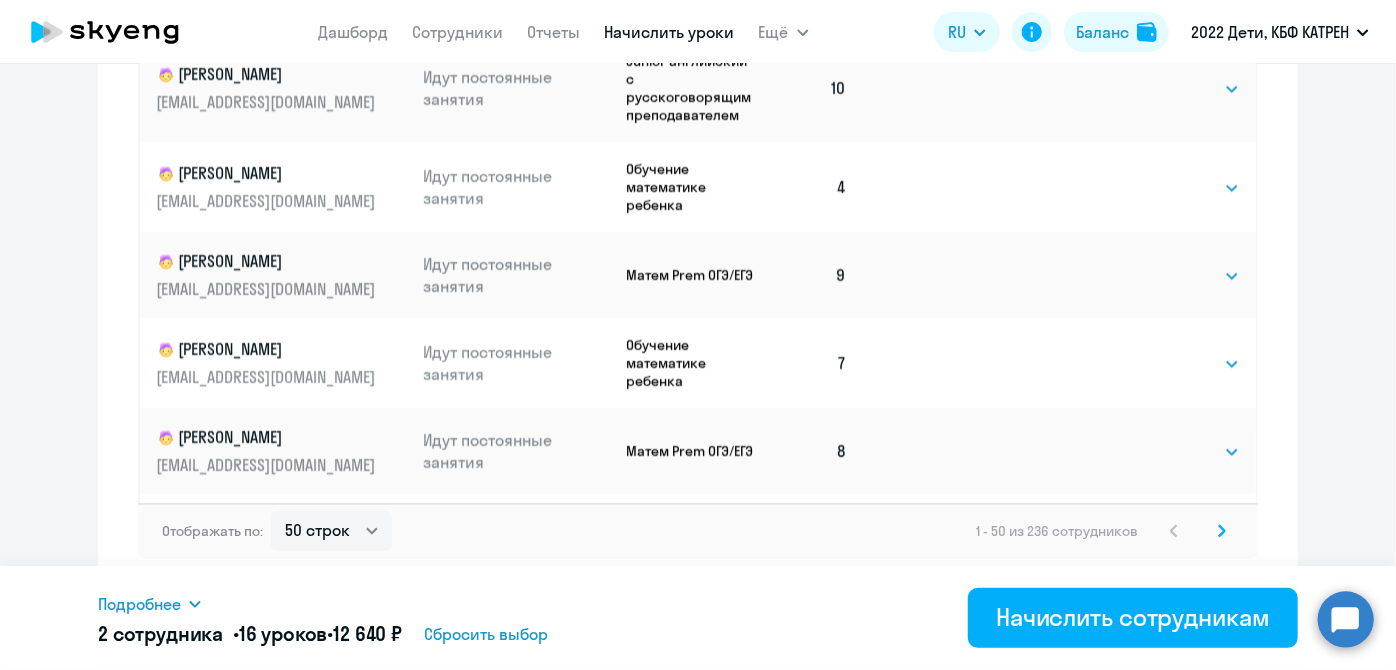 click 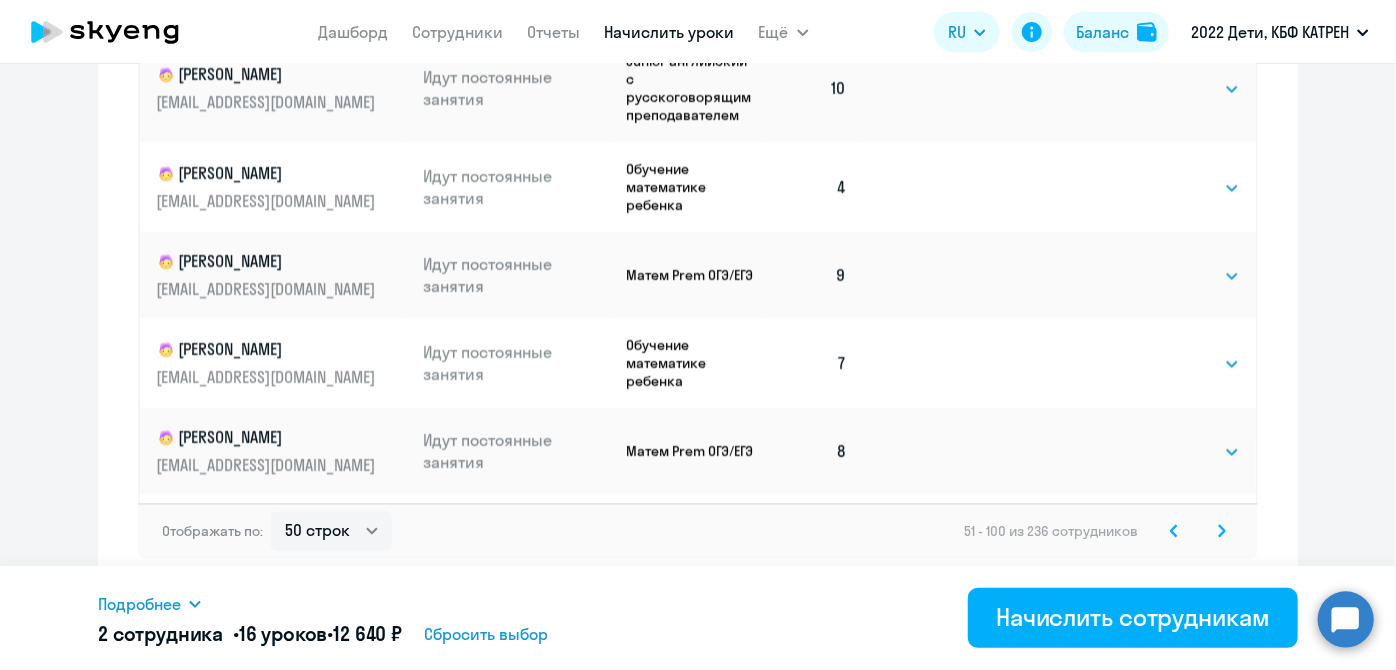 scroll, scrollTop: 0, scrollLeft: 0, axis: both 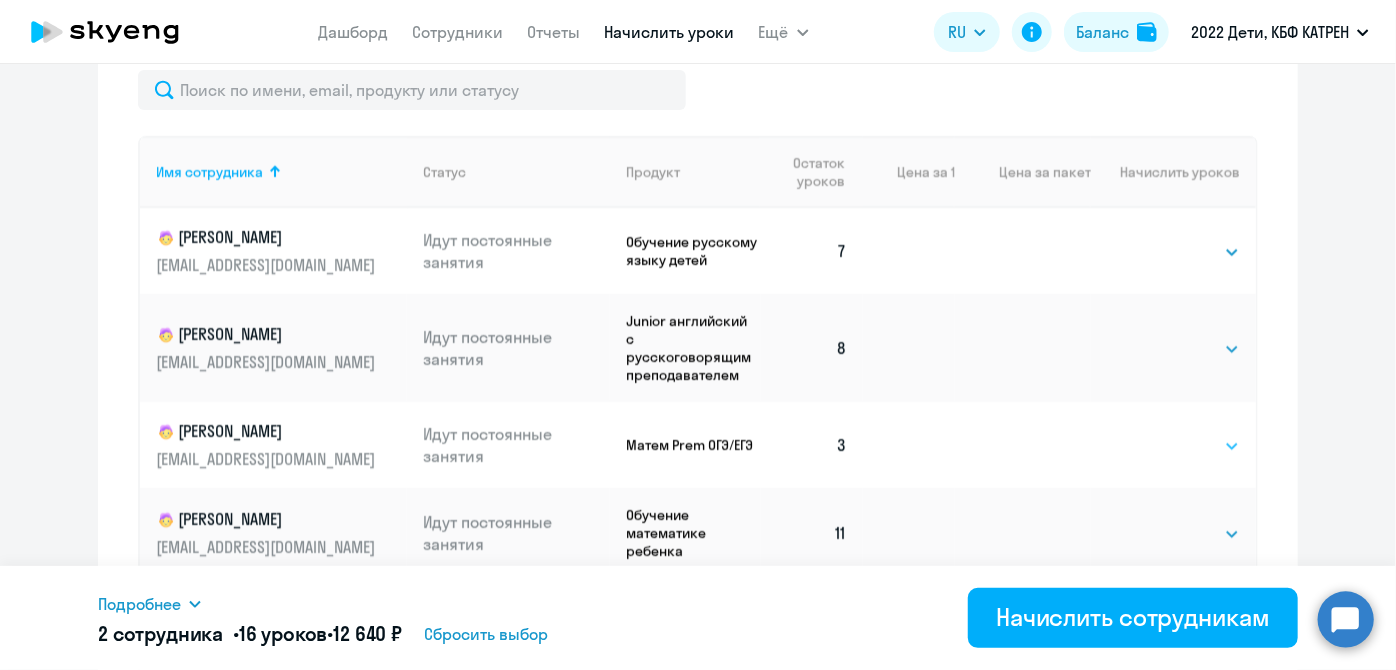 click on "Выбрать   4   8   16   32   64   128" 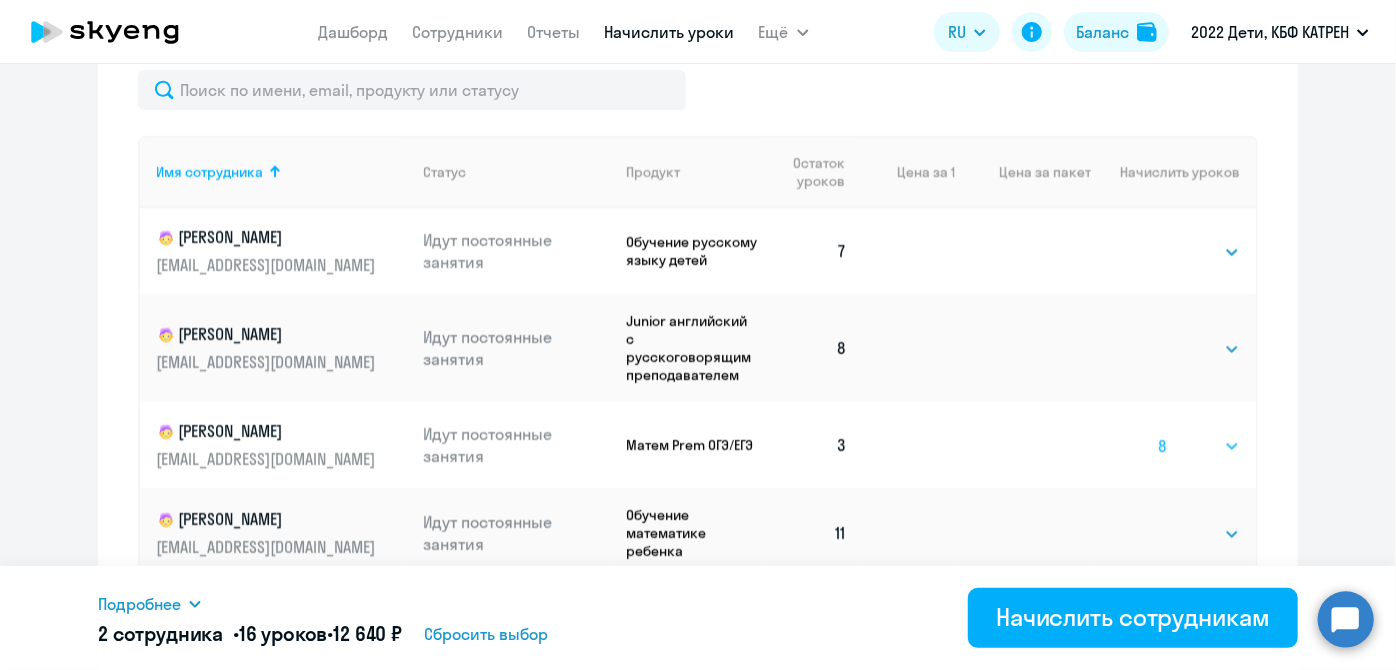 click on "Выбрать   4   8   16   32   64   128" 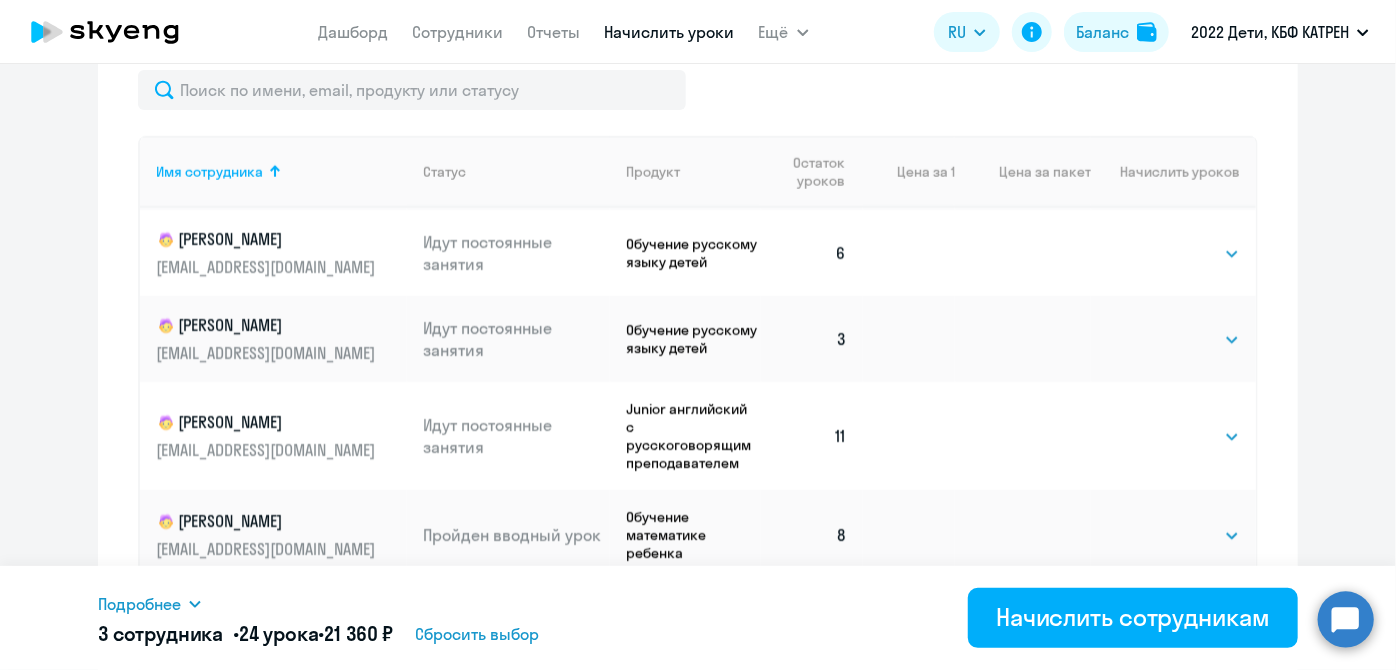 scroll, scrollTop: 1272, scrollLeft: 0, axis: vertical 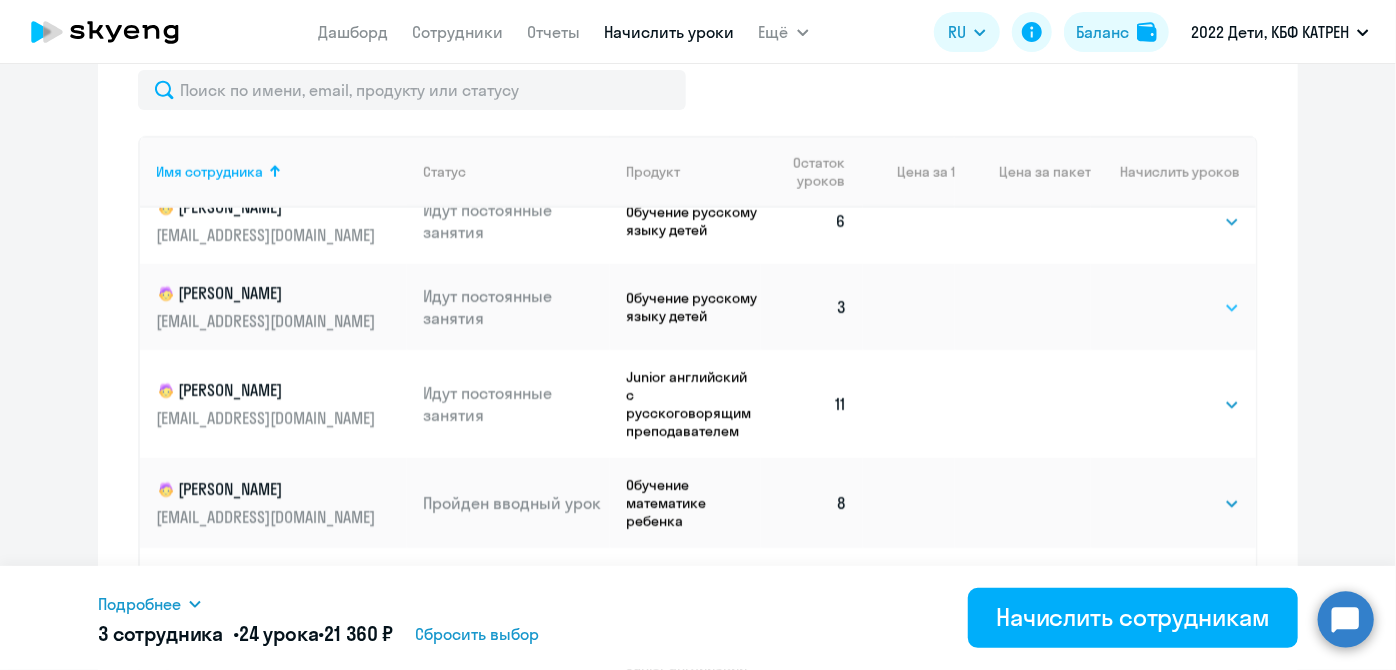 click on "Выбрать   4   8   16   32   64   128" 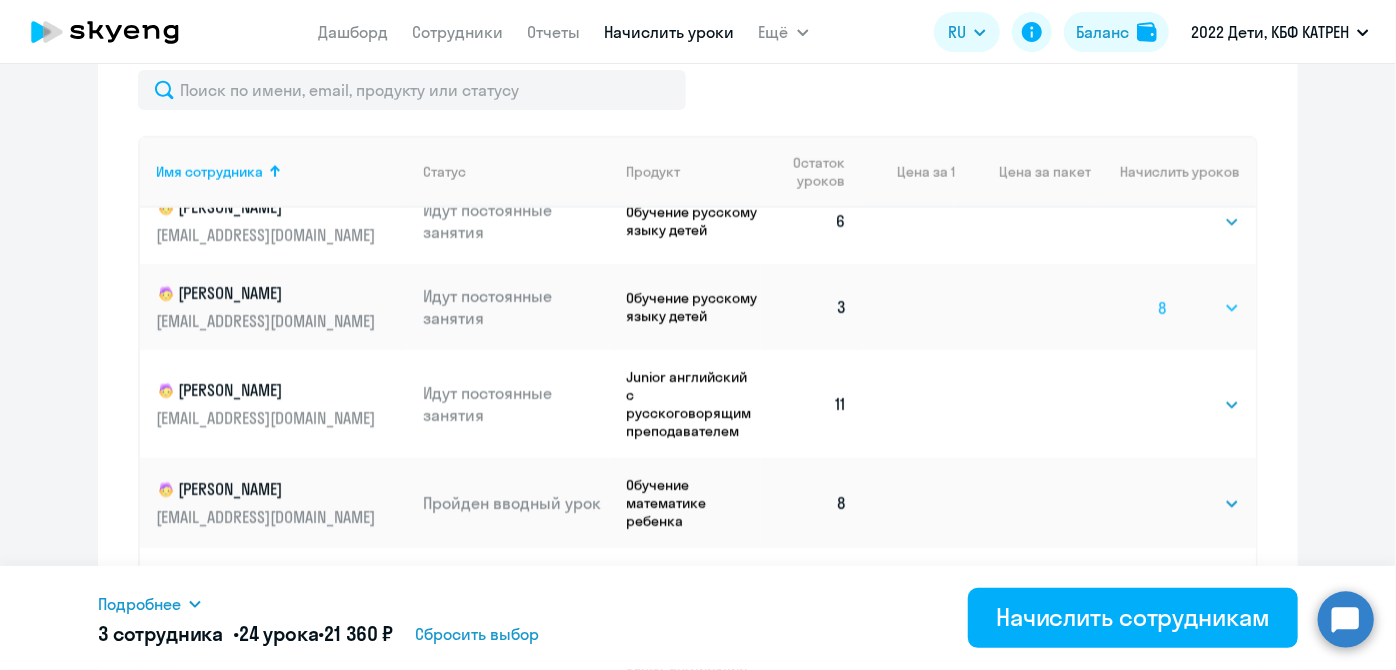 click on "Выбрать   4   8   16   32   64   128" 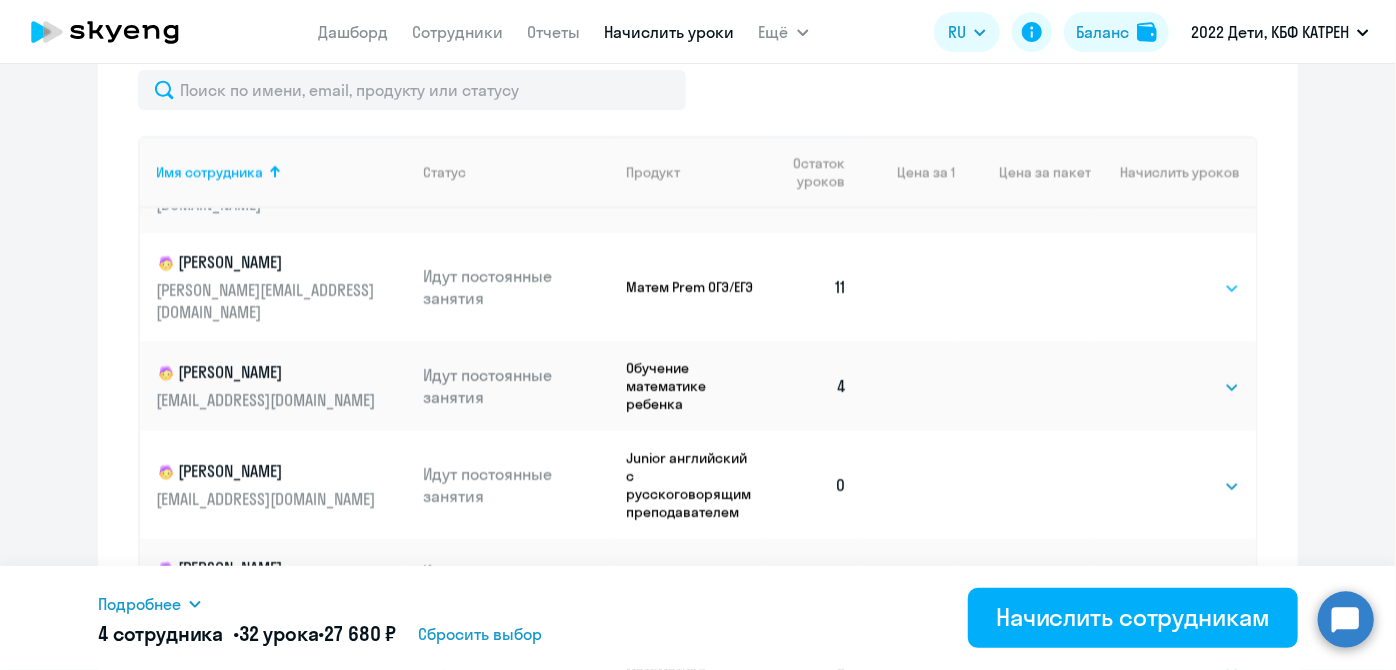 scroll, scrollTop: 3000, scrollLeft: 0, axis: vertical 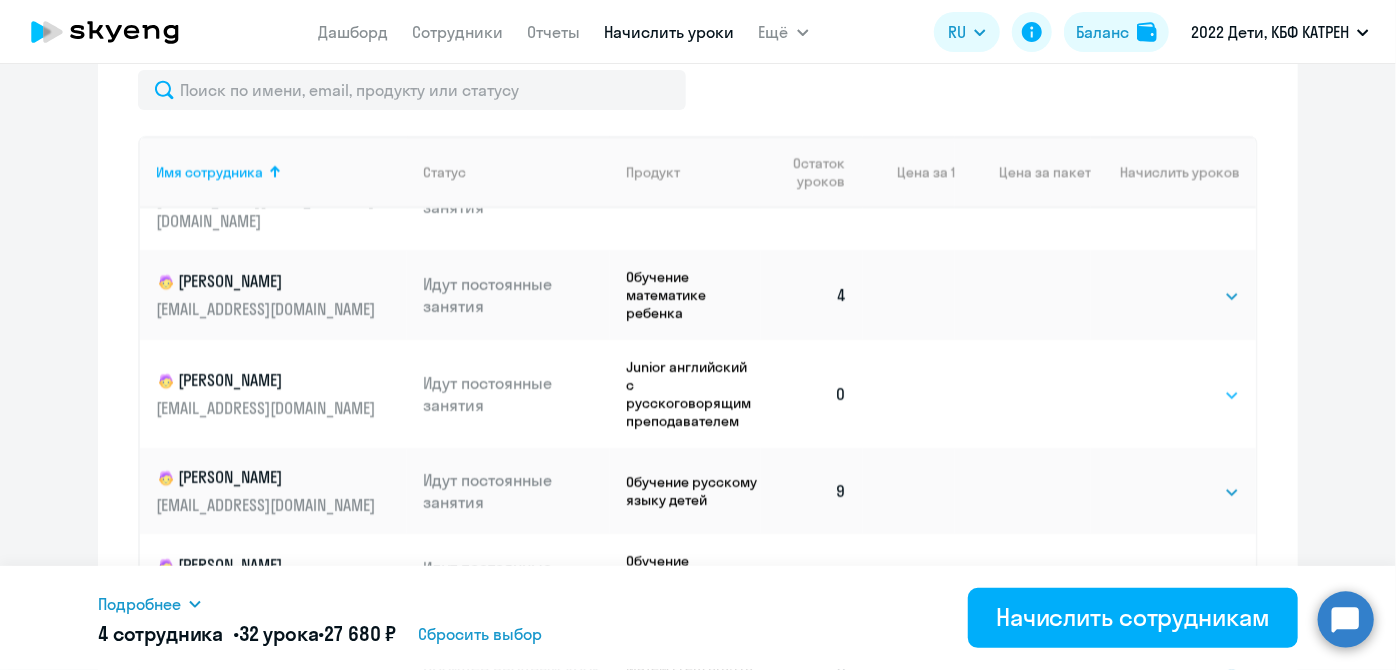 click on "Выбрать   4   8   16   32   64   128" 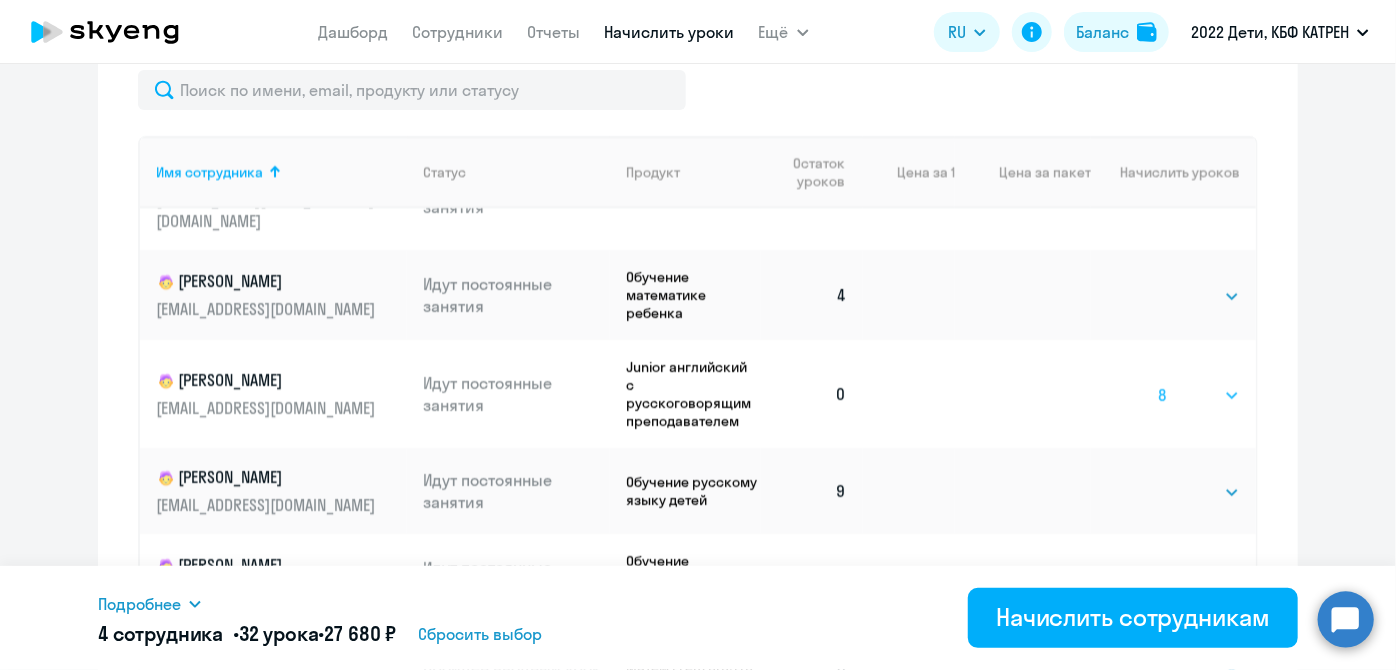 click on "Выбрать   4   8   16   32   64   128" 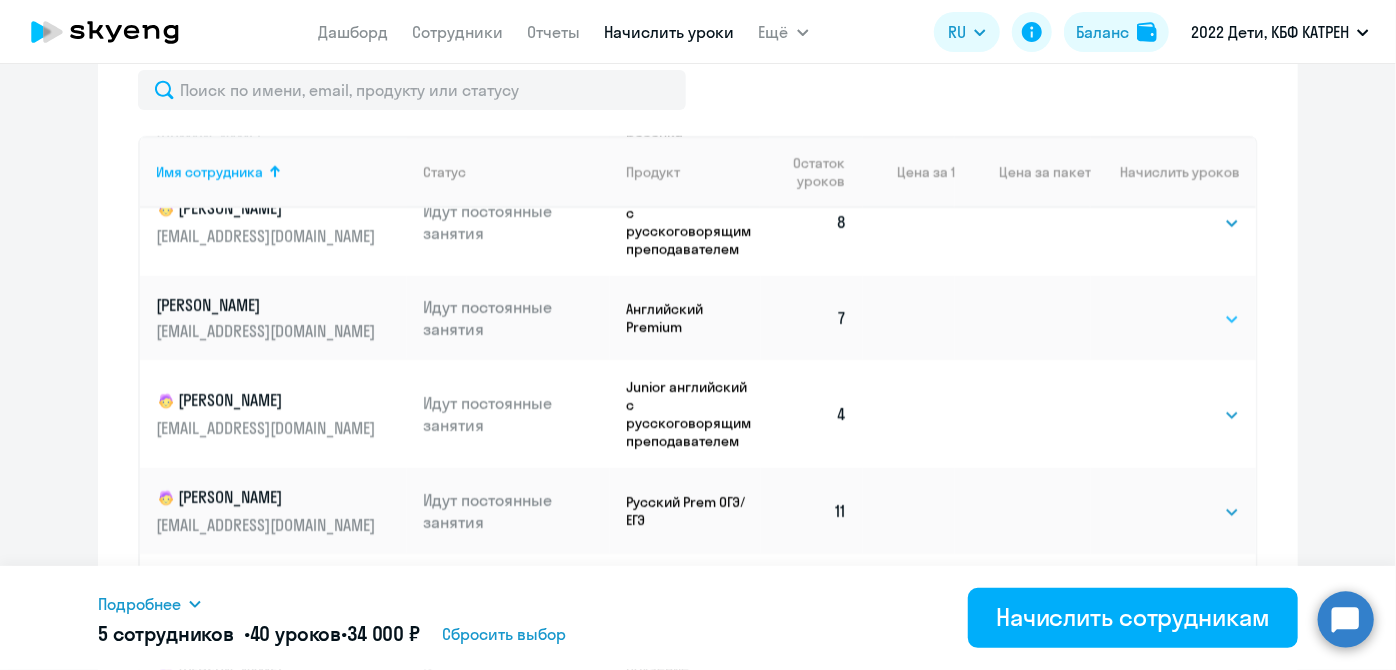 scroll, scrollTop: 3743, scrollLeft: 0, axis: vertical 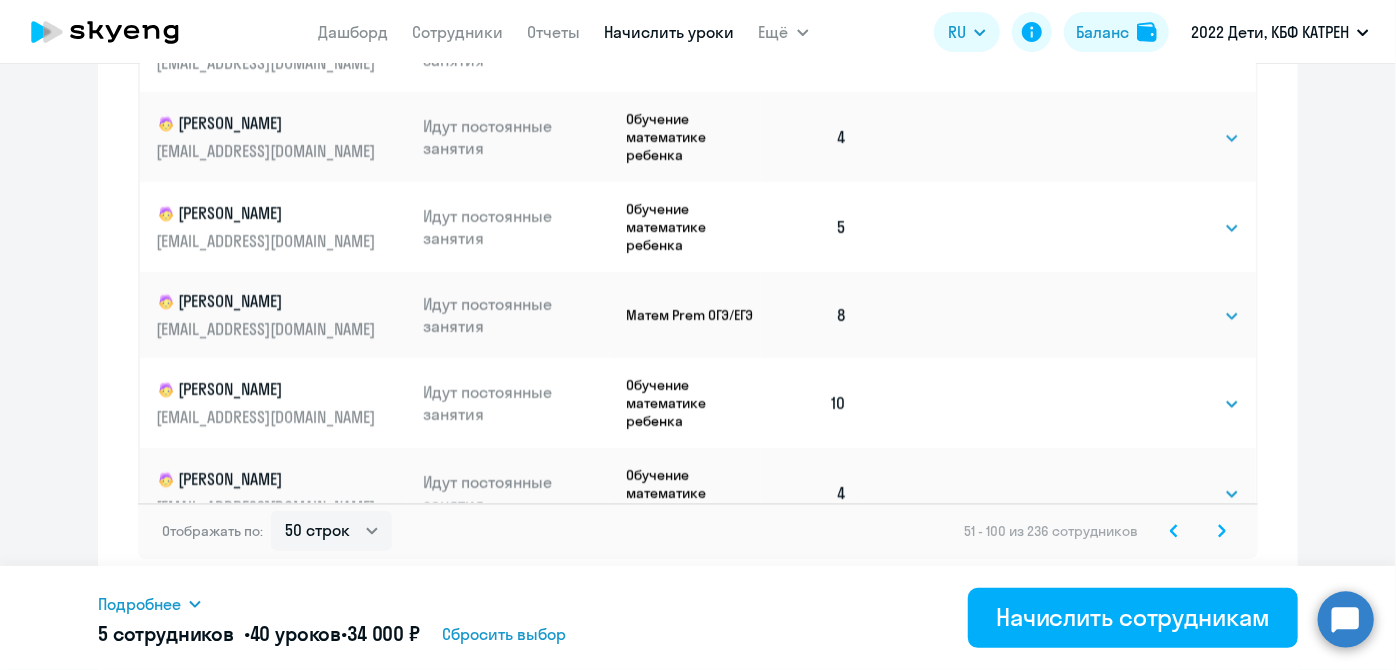 click 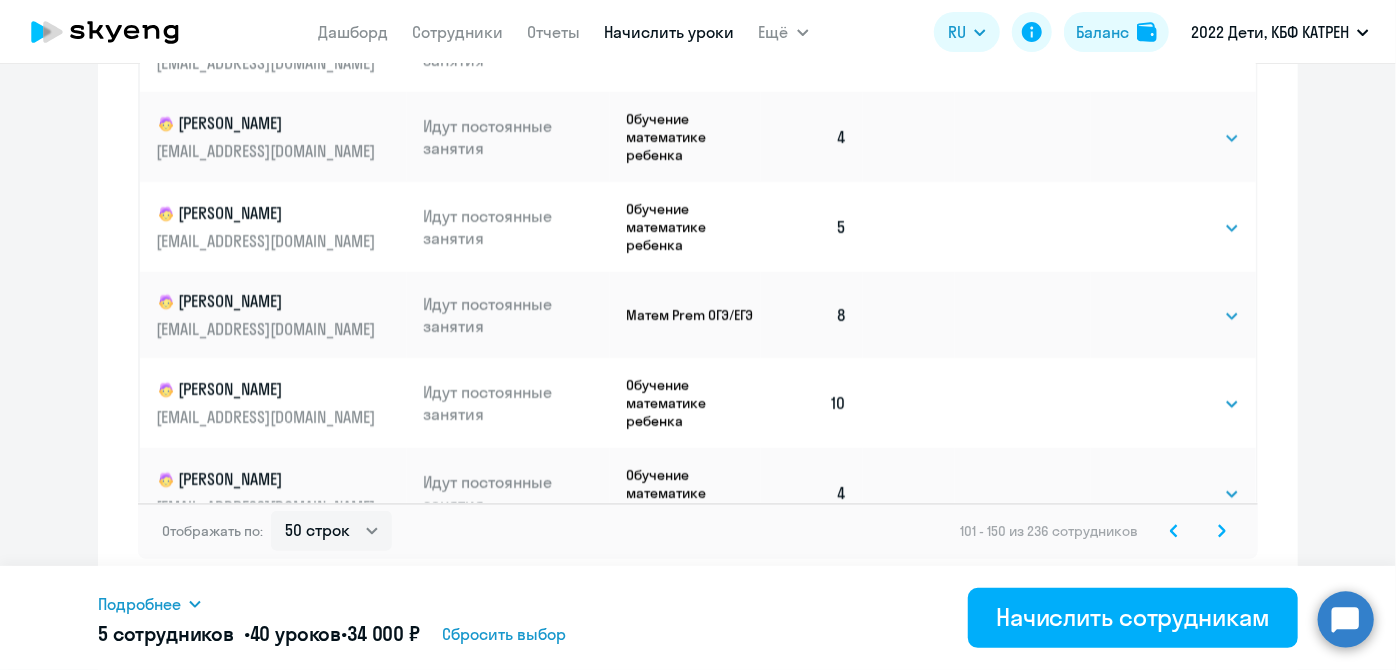 scroll, scrollTop: 0, scrollLeft: 0, axis: both 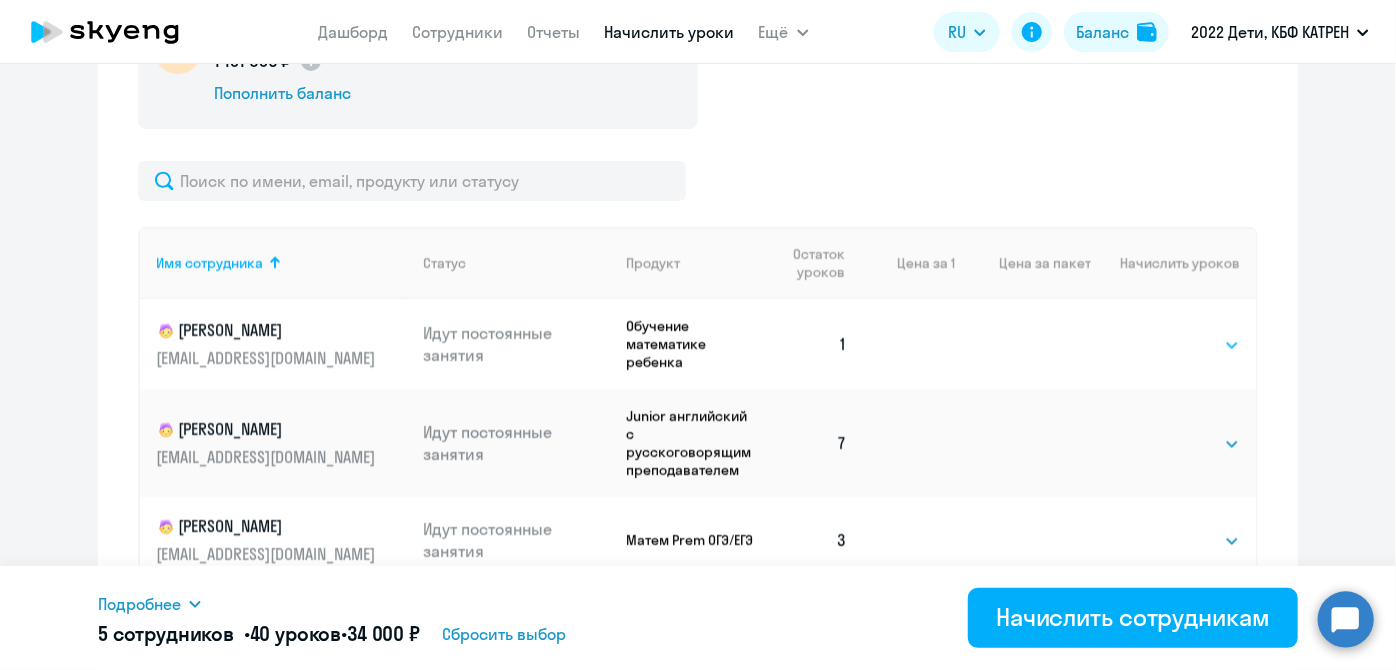 click on "Выбрать   4   8   16   32   64   128" 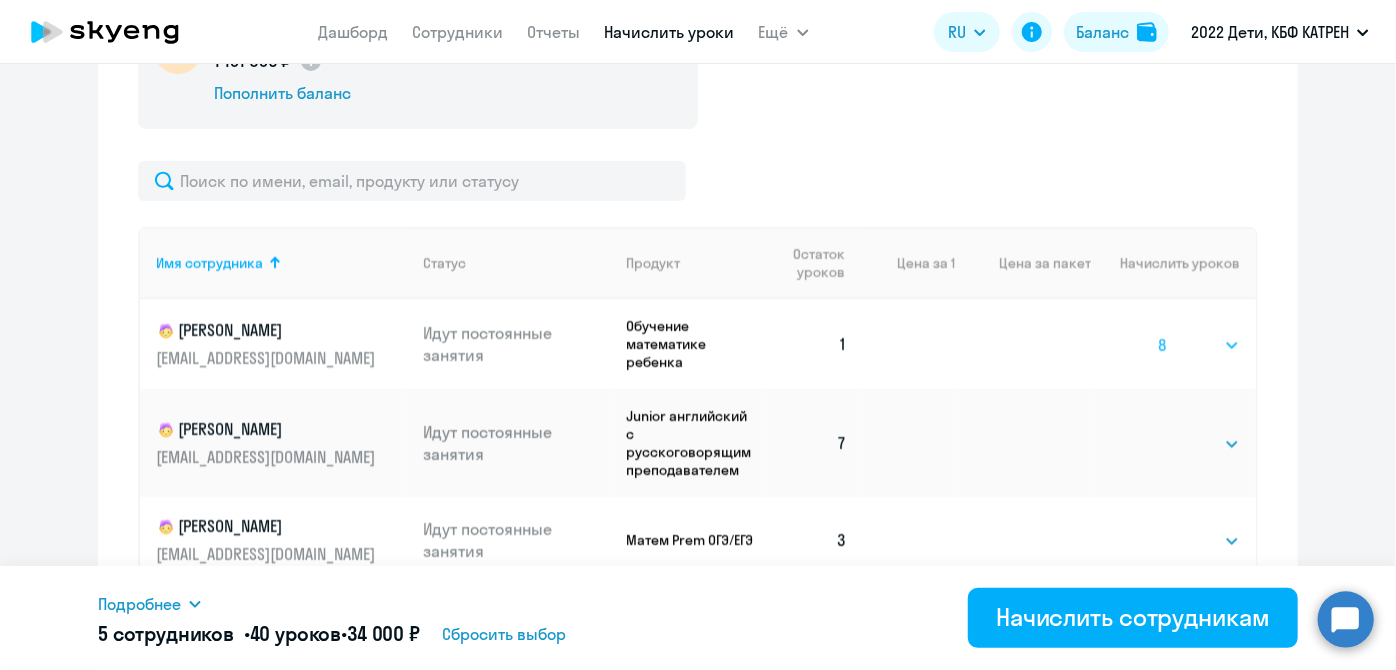 click on "Выбрать   4   8   16   32   64   128" 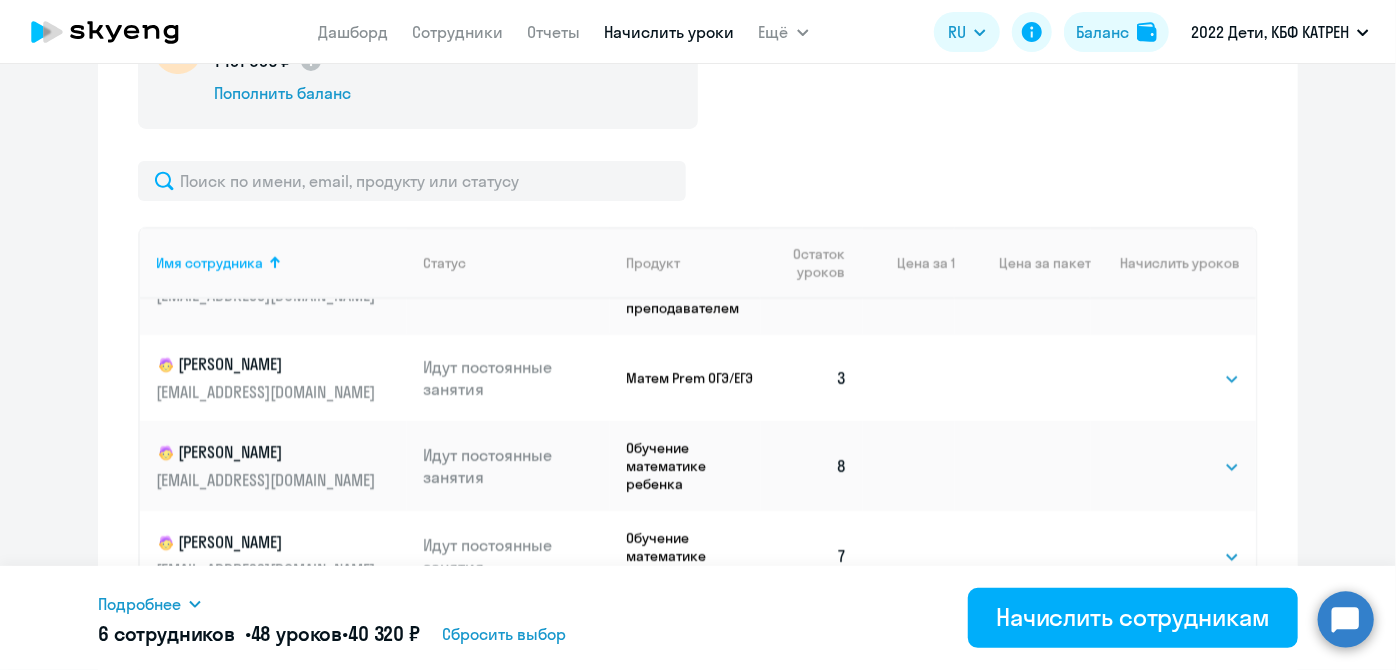 scroll, scrollTop: 181, scrollLeft: 0, axis: vertical 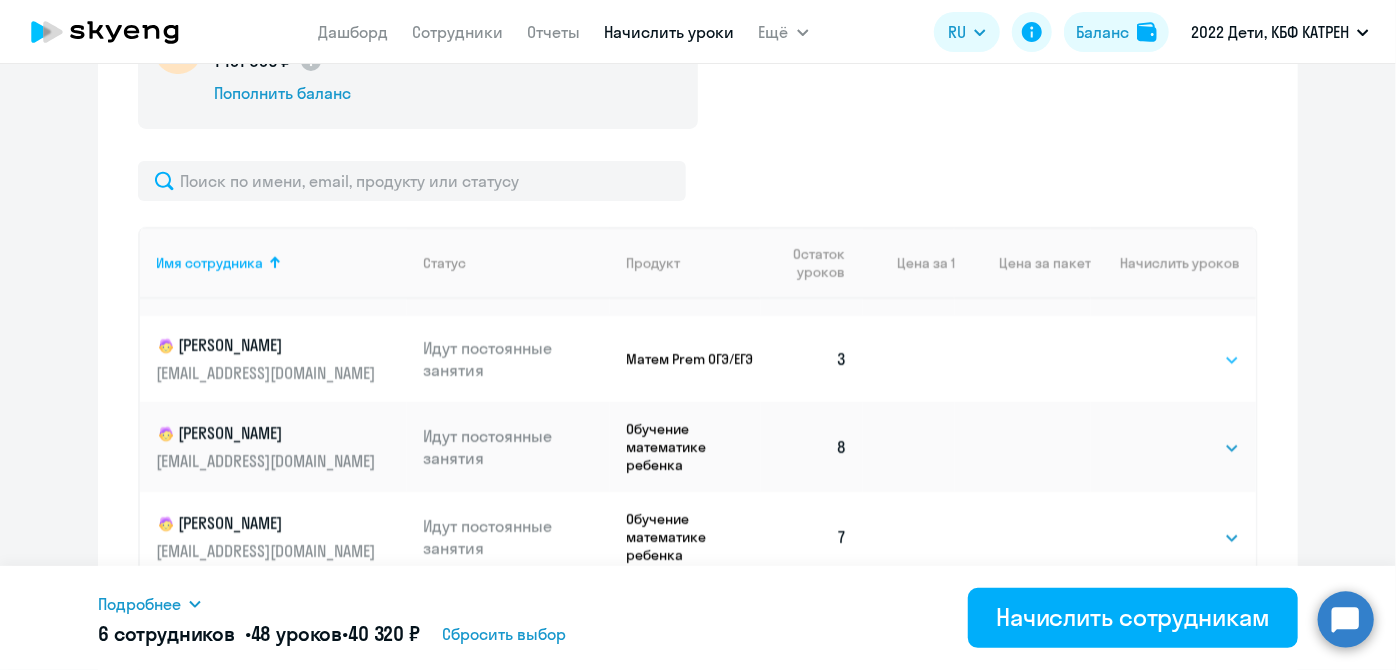 click on "Выбрать   4   8   16   32   64   128" 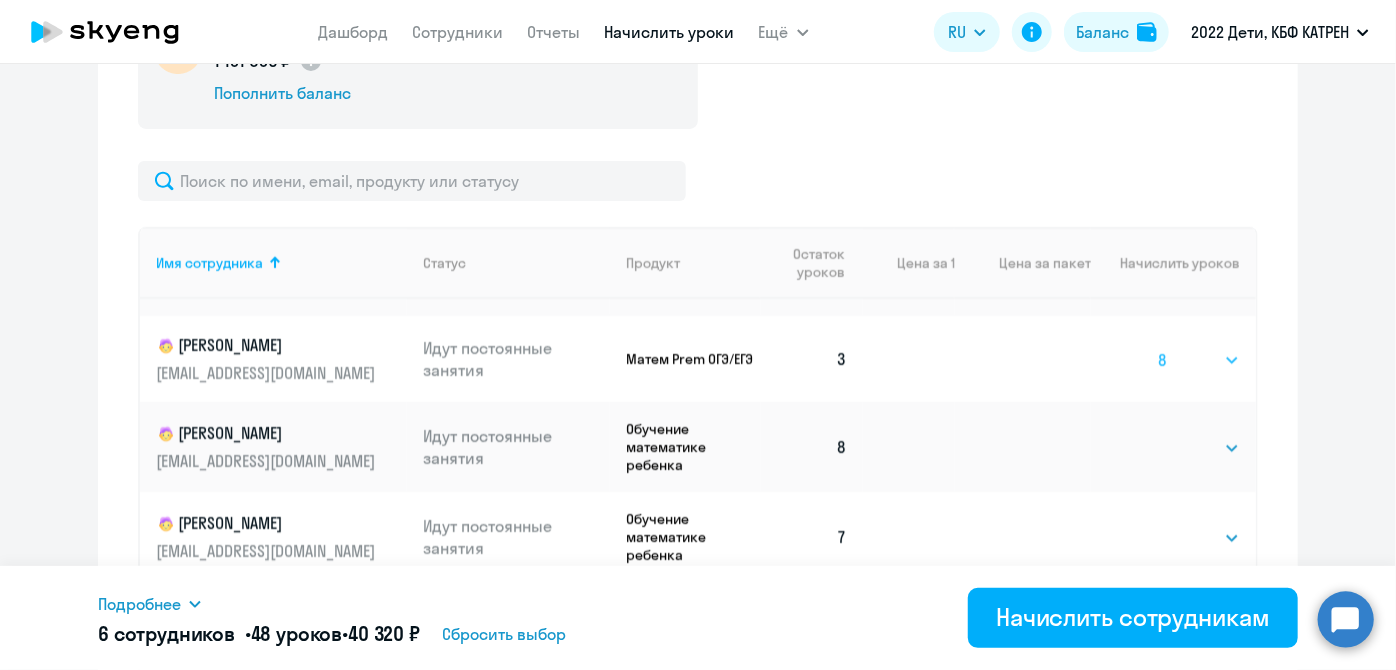 click on "Выбрать   4   8   16   32   64   128" 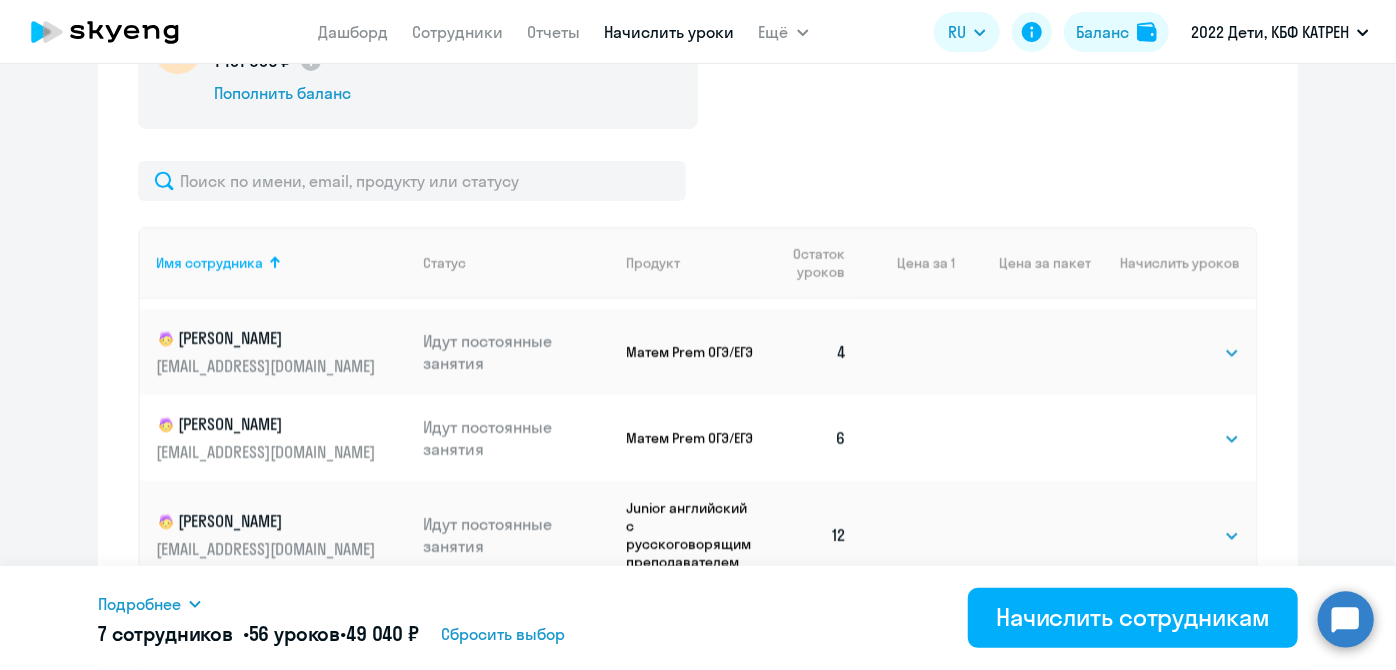 scroll, scrollTop: 545, scrollLeft: 0, axis: vertical 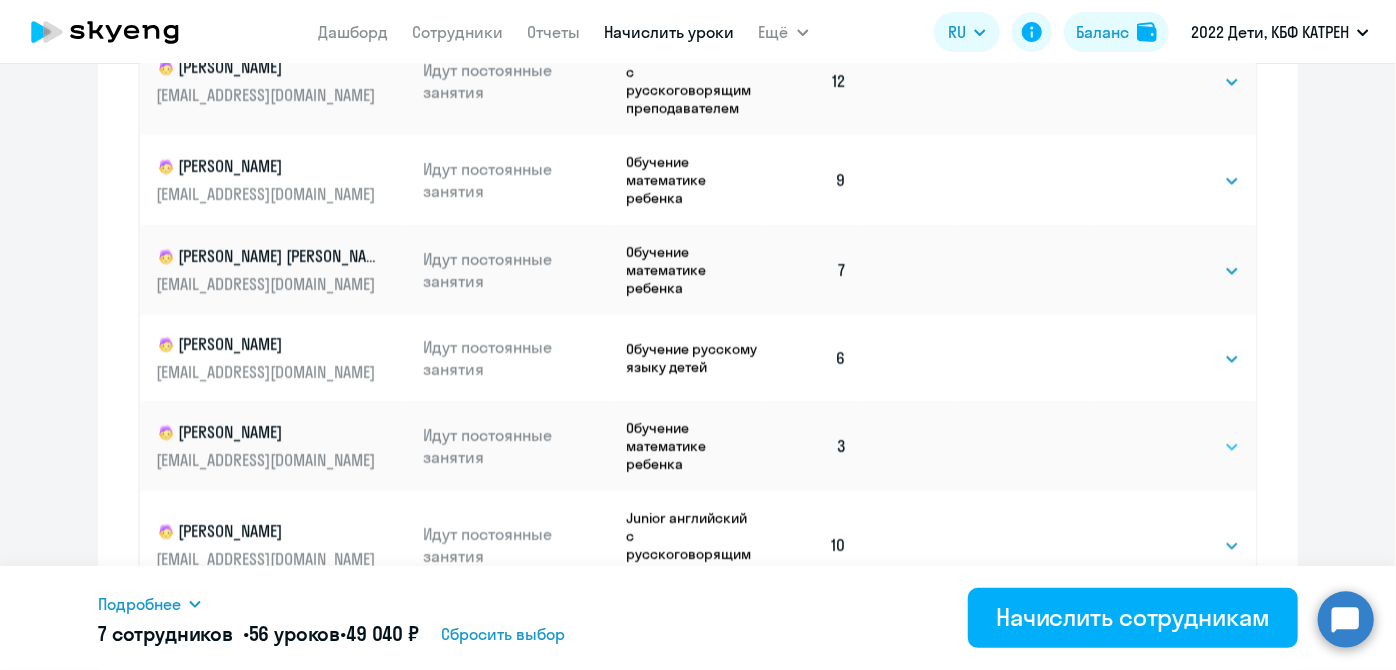 click on "Выбрать   4   8   16   32   64   128" 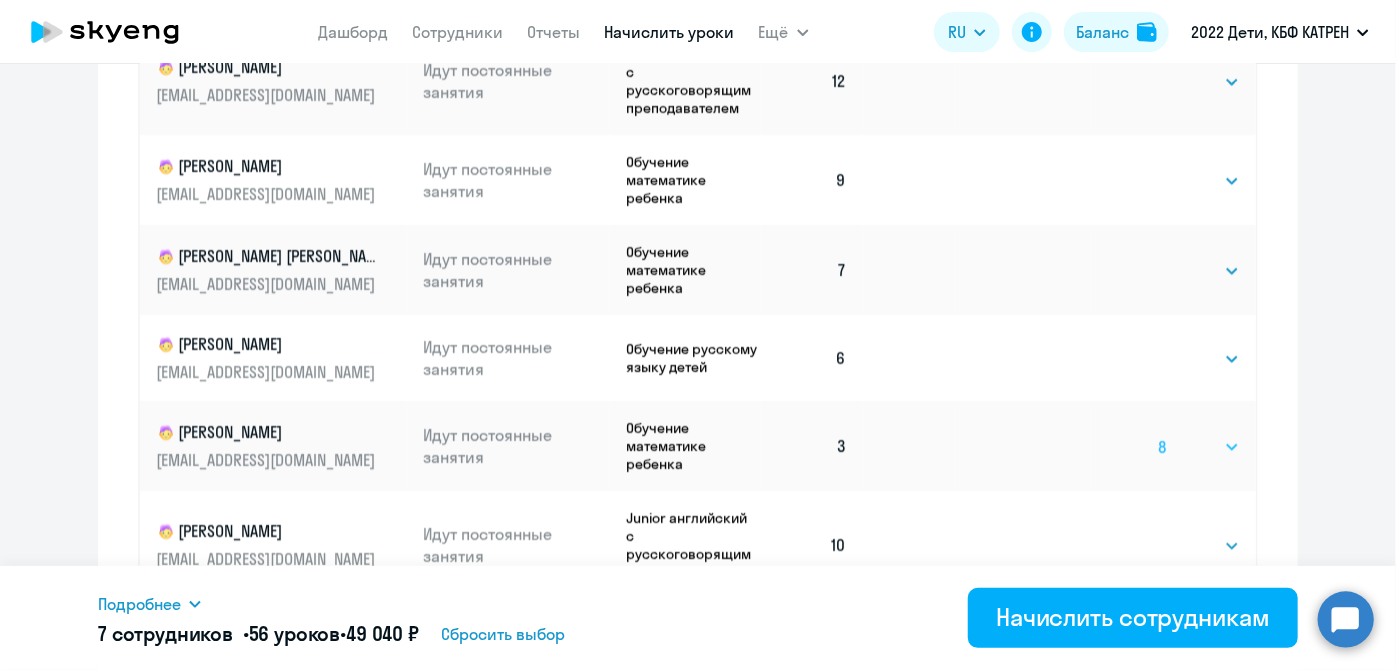 click on "Выбрать   4   8   16   32   64   128" 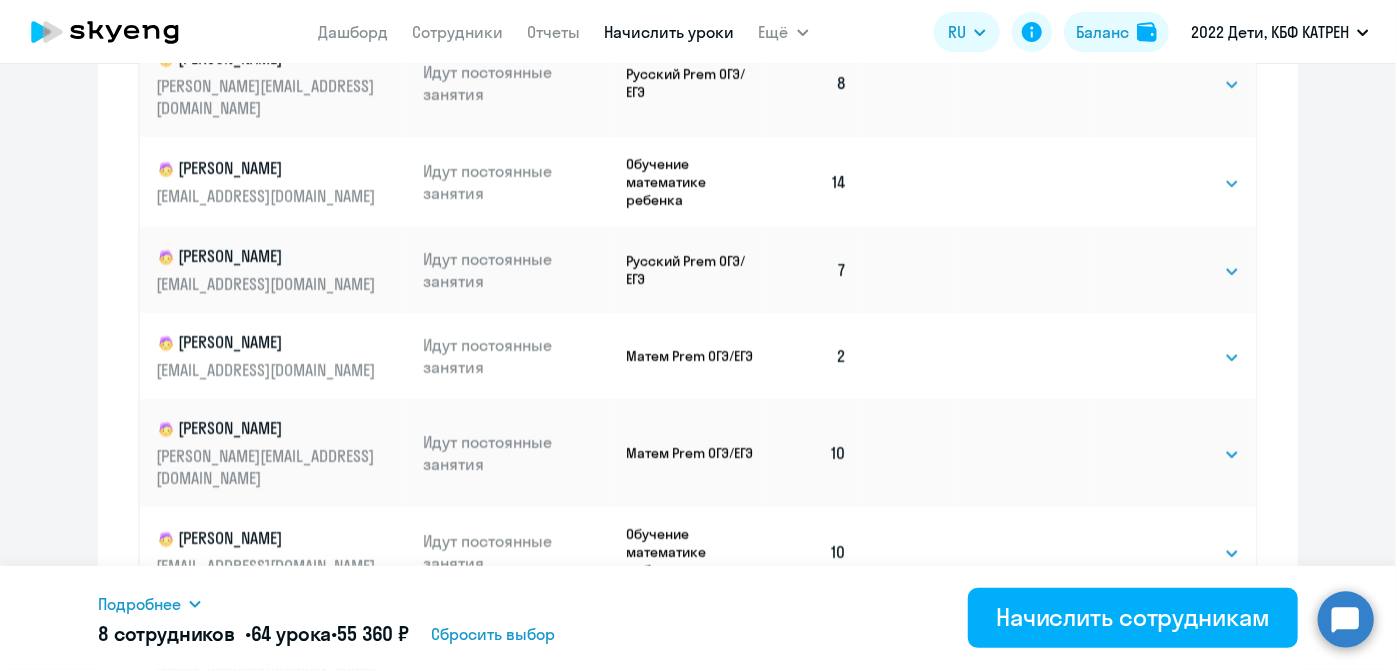 scroll, scrollTop: 2090, scrollLeft: 0, axis: vertical 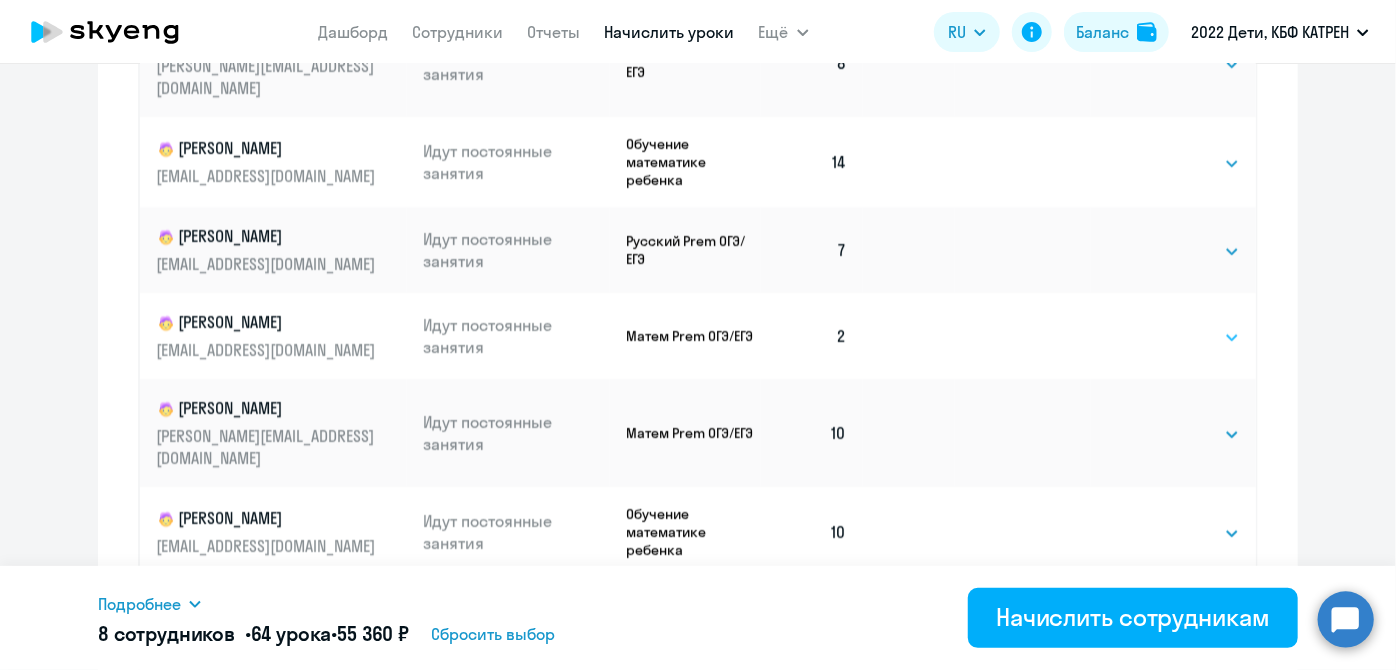 click on "Выбрать   4   8   16   32   64   128" 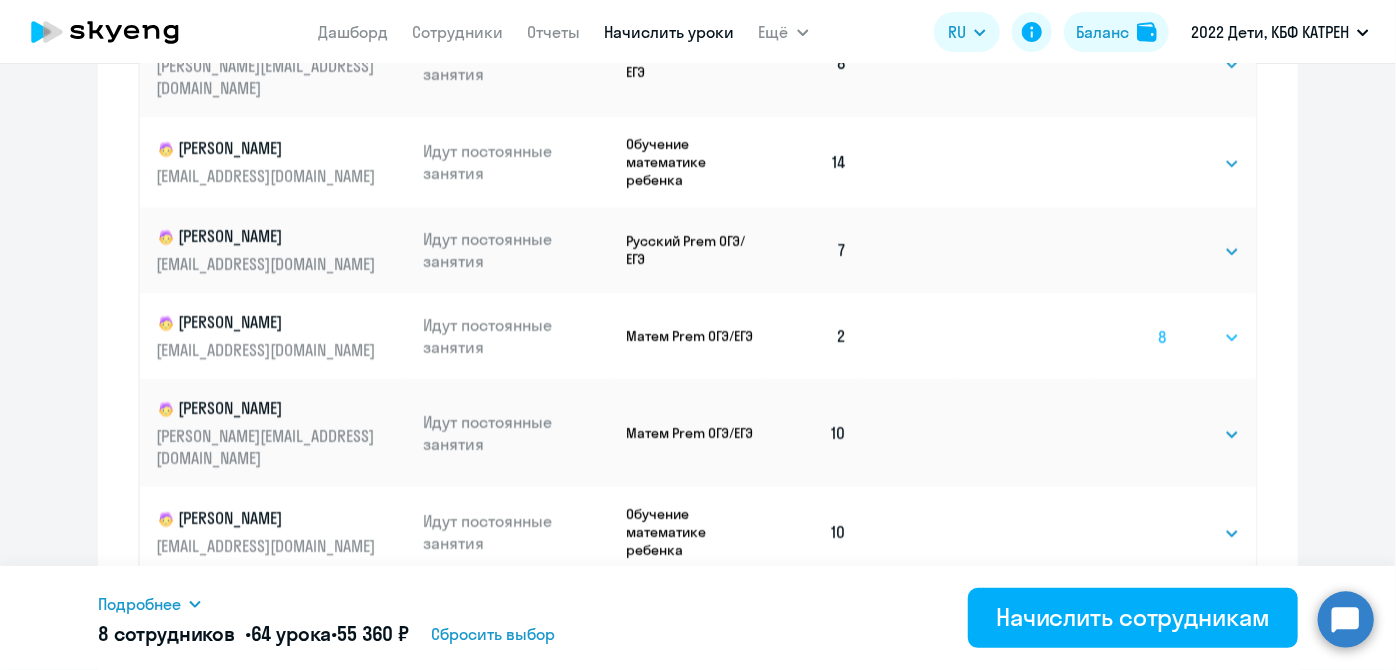 click on "Выбрать   4   8   16   32   64   128" 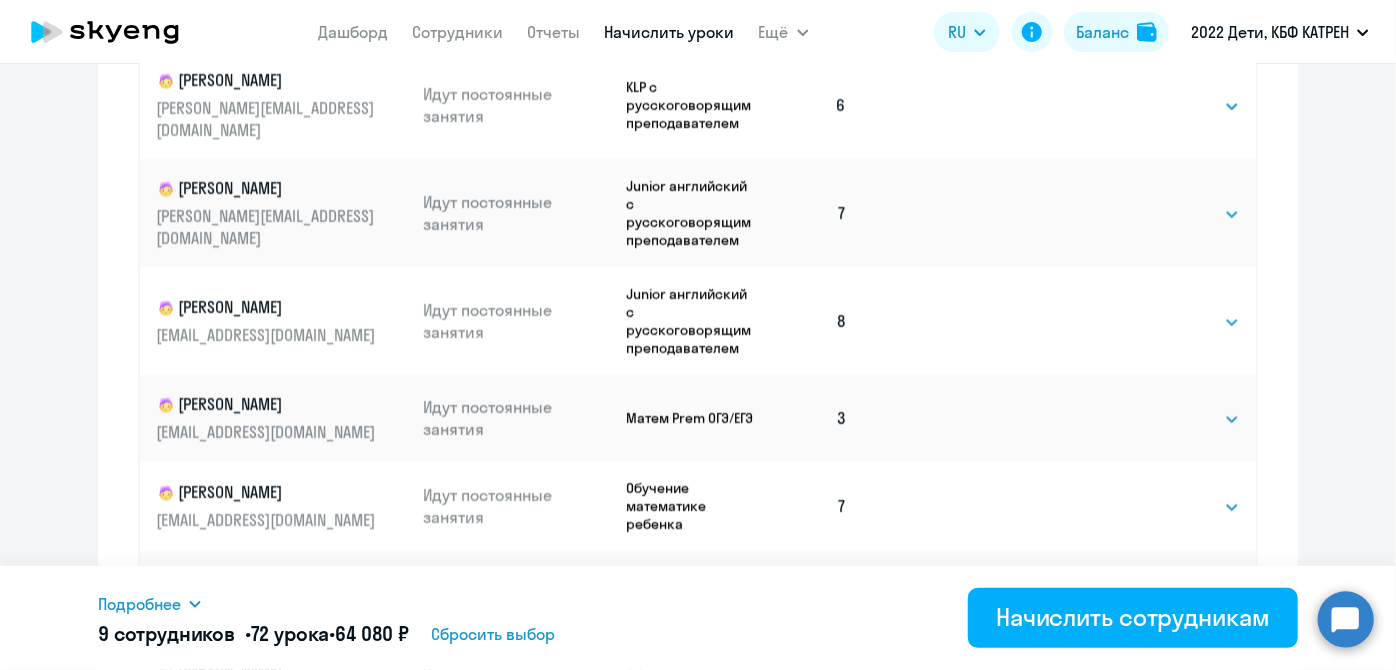 scroll, scrollTop: 2727, scrollLeft: 0, axis: vertical 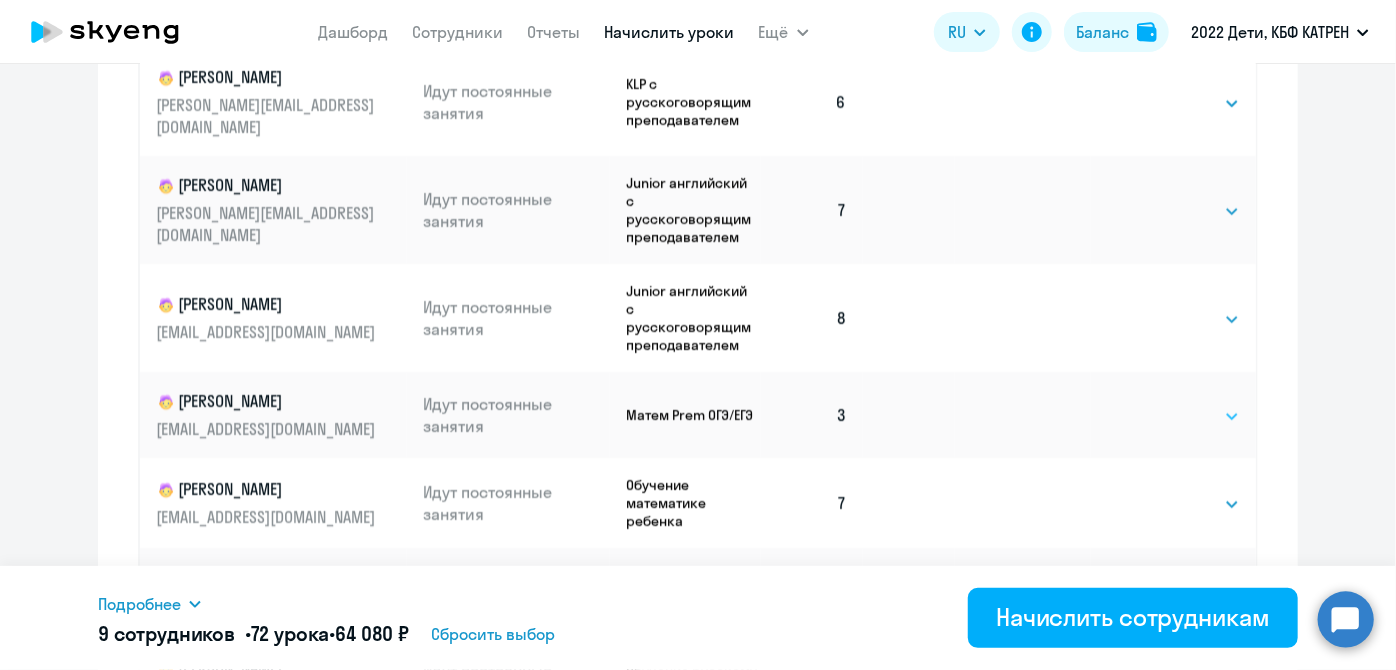 click on "Выбрать   4   8   16   32   64   128" 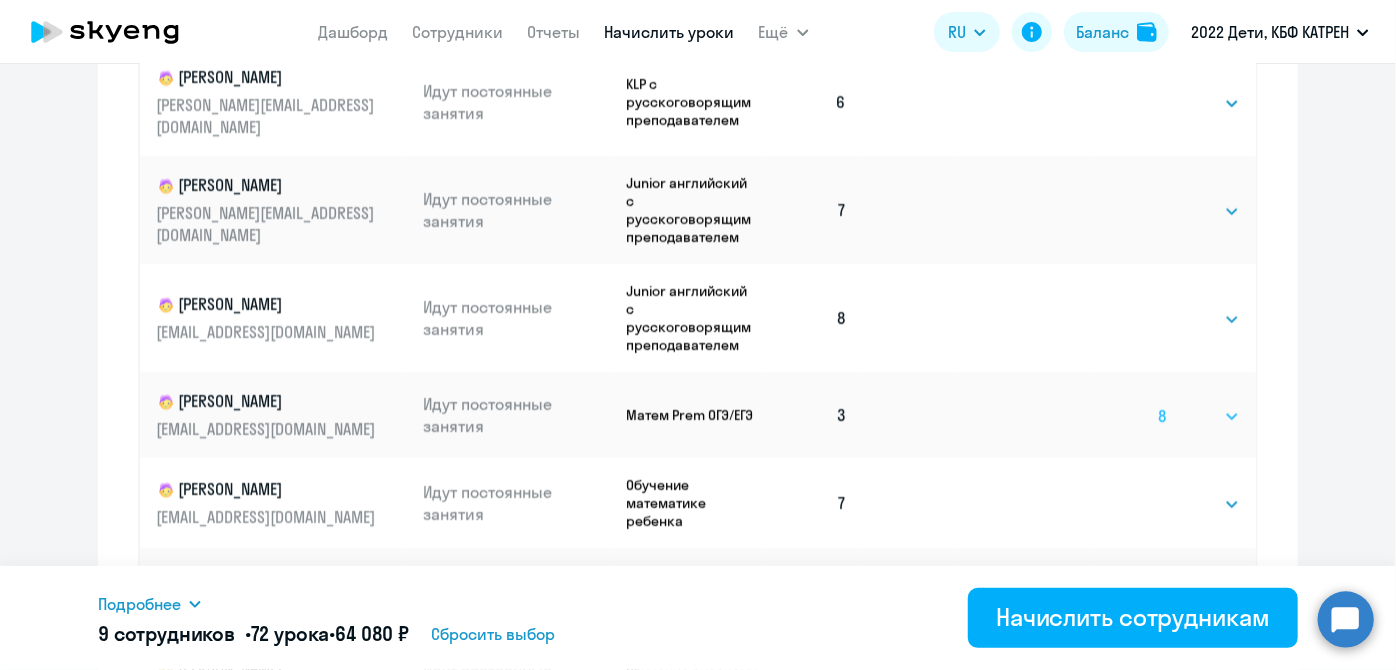 click on "Выбрать   4   8   16   32   64   128" 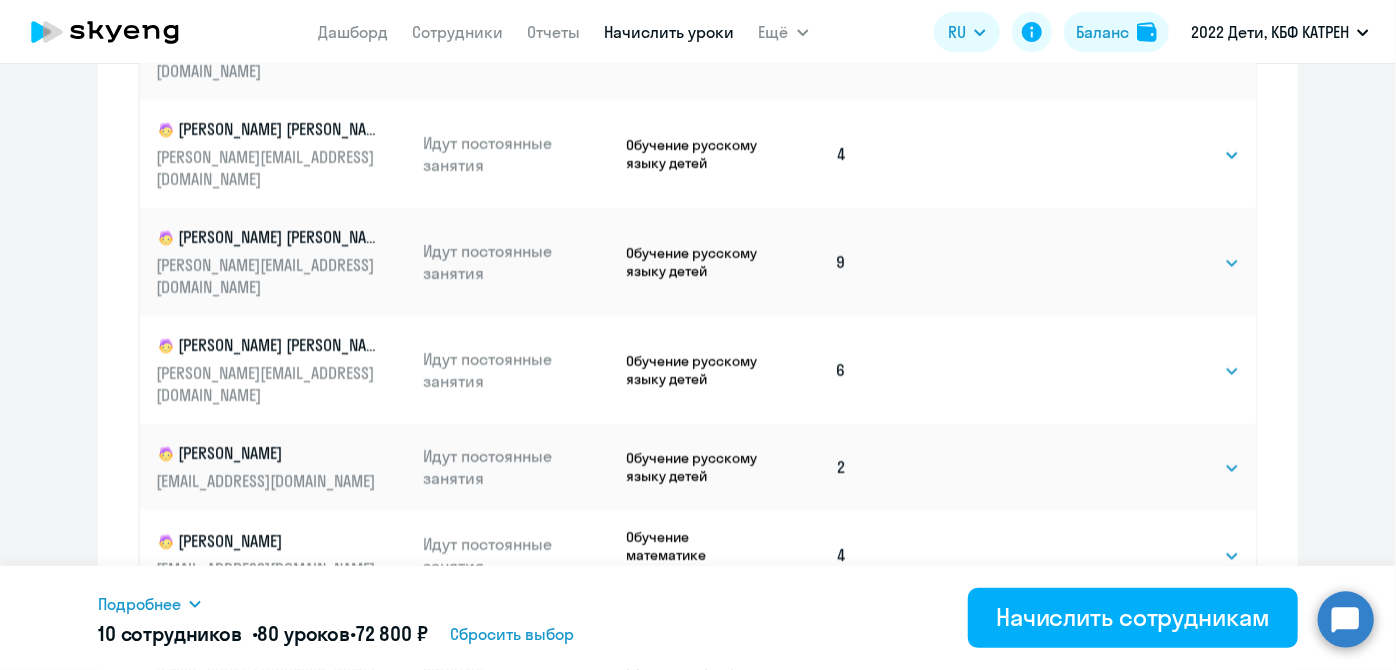 scroll, scrollTop: 3636, scrollLeft: 0, axis: vertical 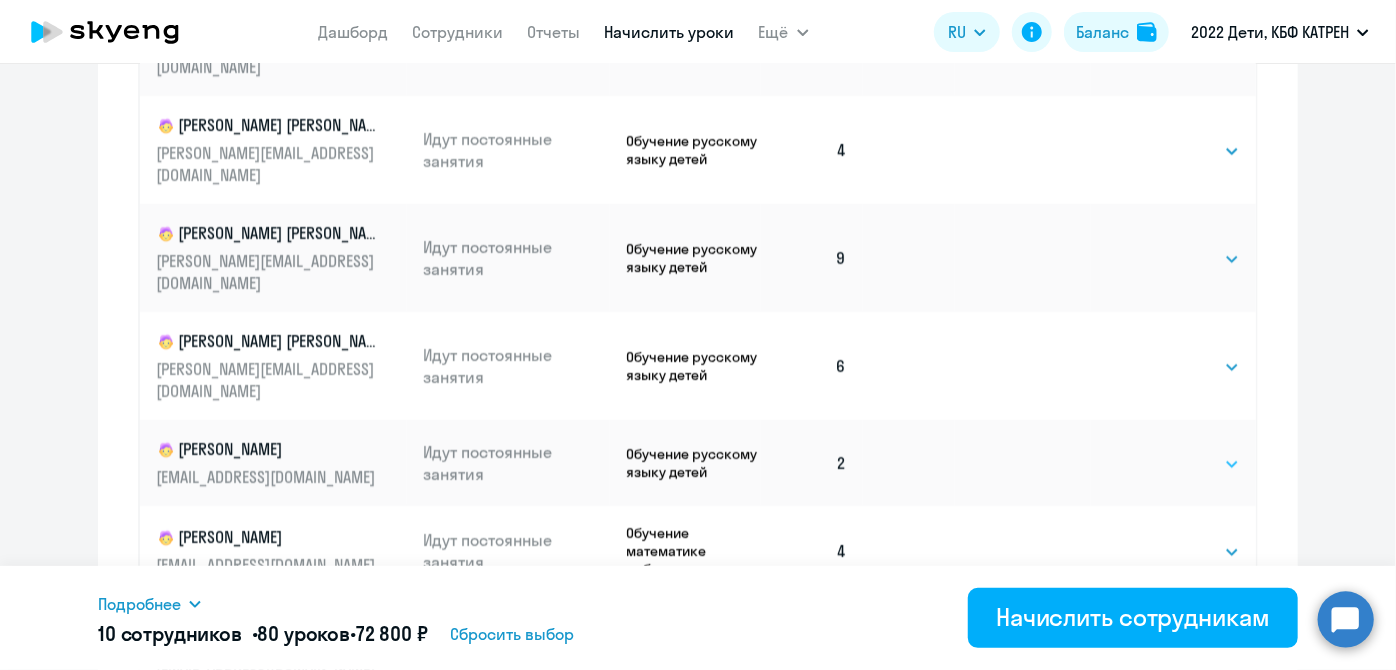 click on "Выбрать   4   8   16   32   64   128" 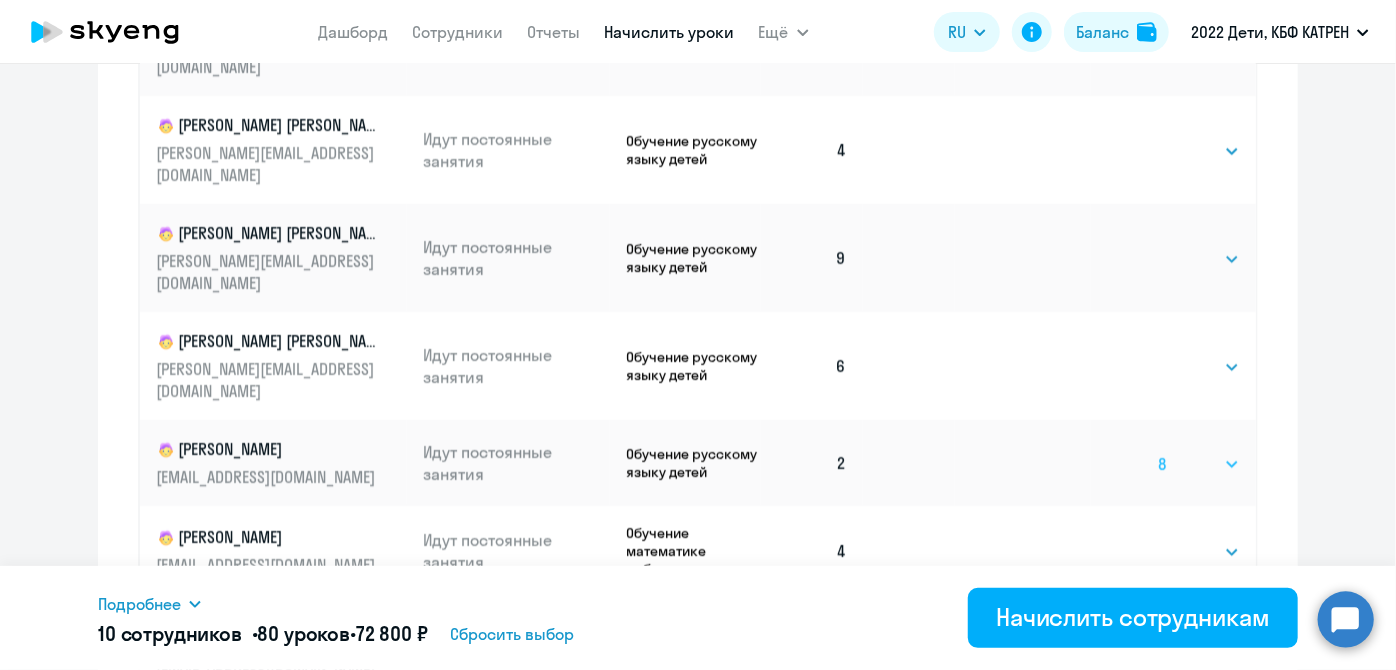 click on "Выбрать   4   8   16   32   64   128" 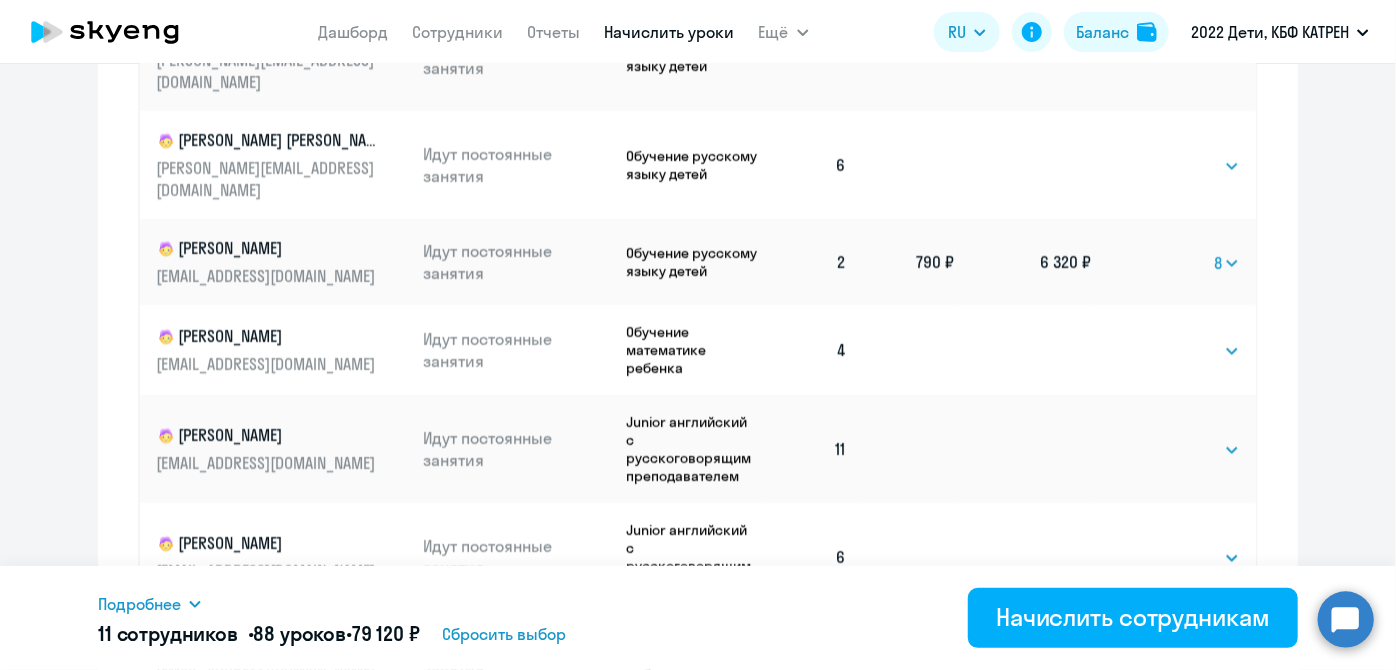 scroll, scrollTop: 3838, scrollLeft: 0, axis: vertical 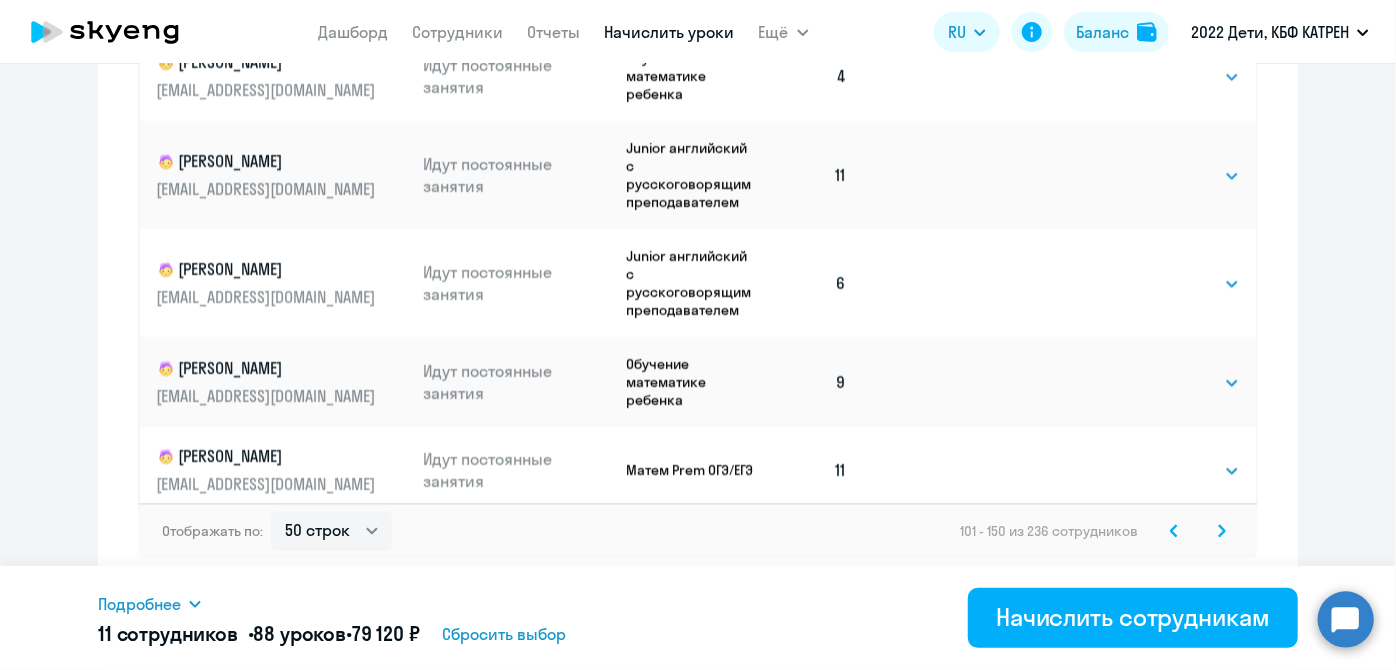 click 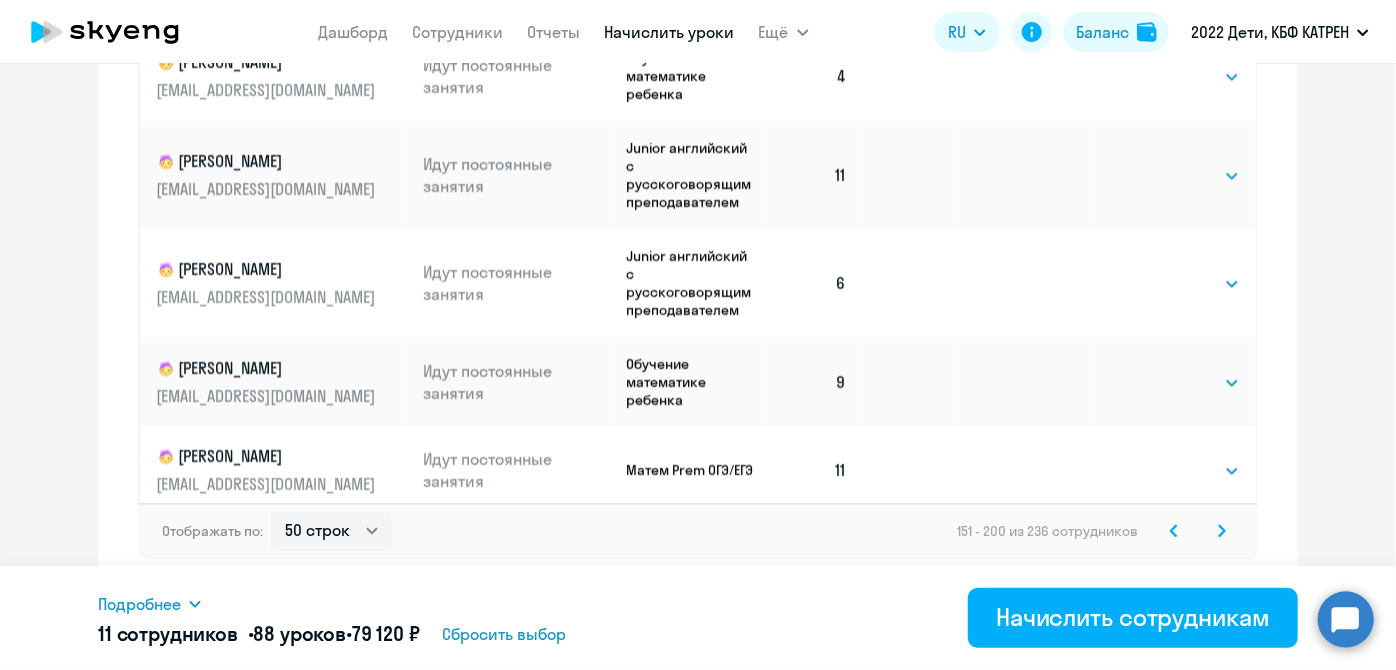 scroll, scrollTop: 0, scrollLeft: 0, axis: both 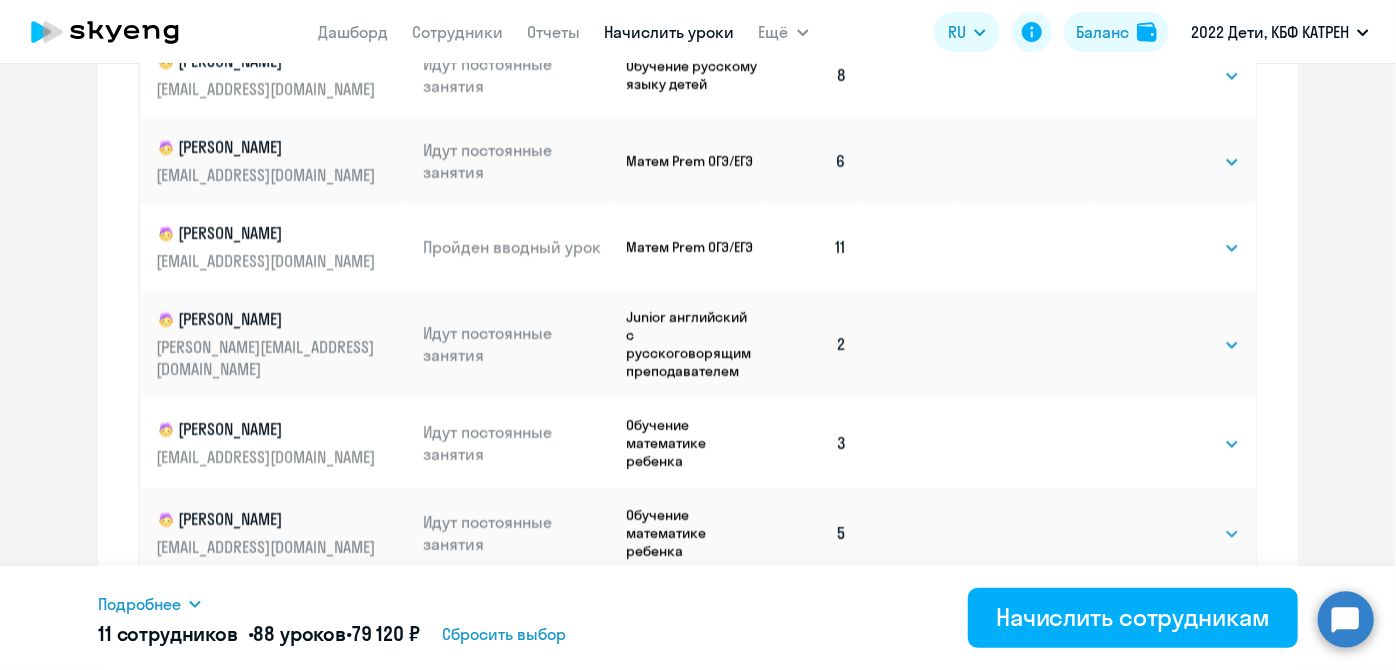 click on "Выбрать   4   8   16   32   64   128   Выбрать" 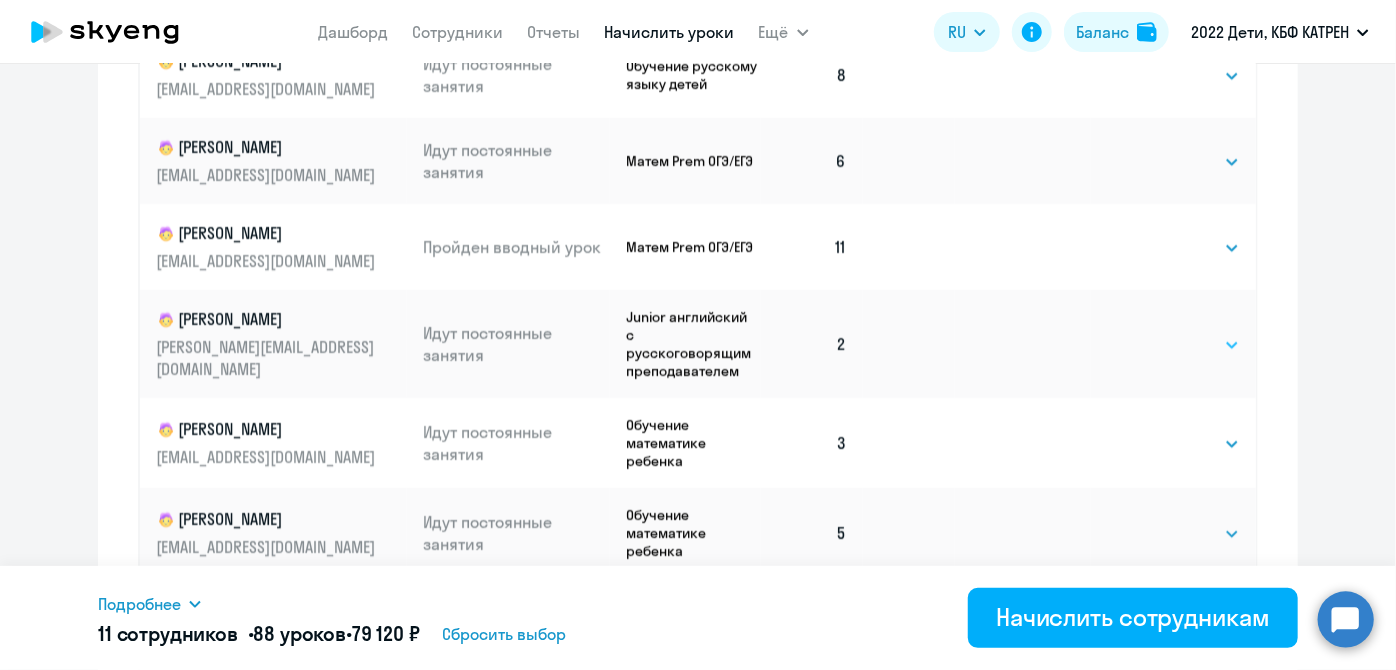 click on "Выбрать   4   8   16   32   64   128" 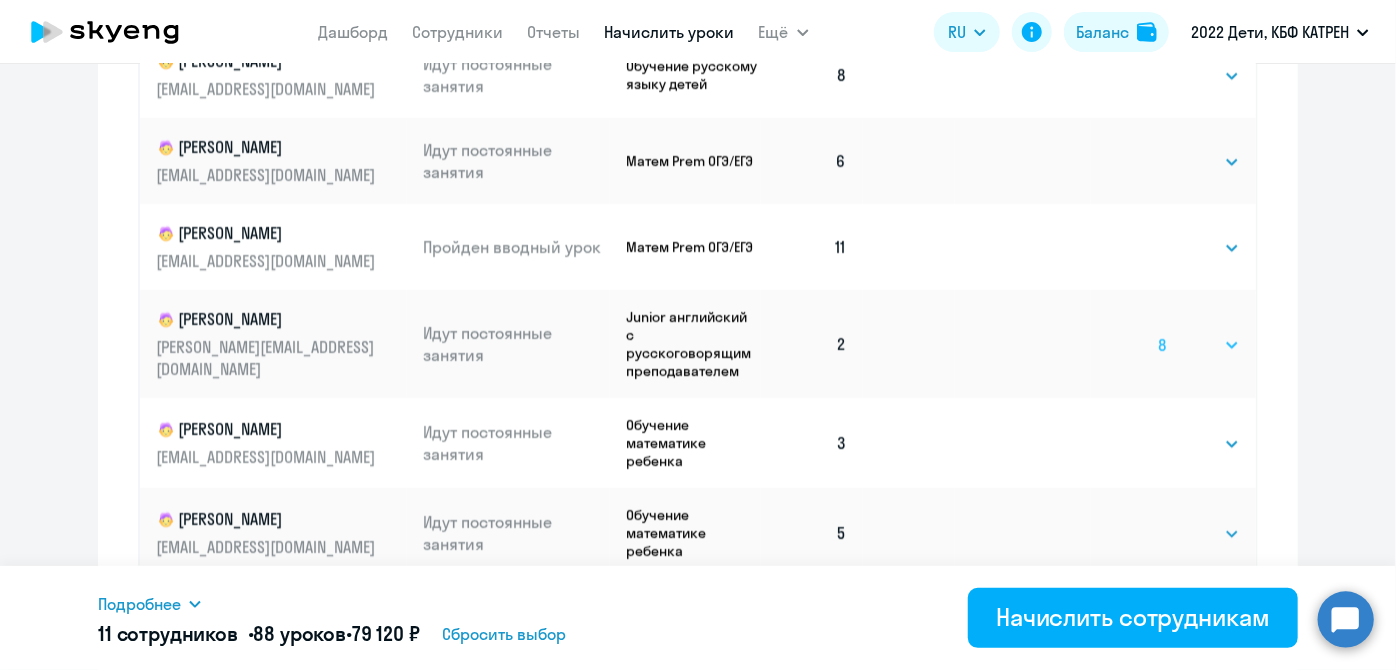 click on "Выбрать   4   8   16   32   64   128" 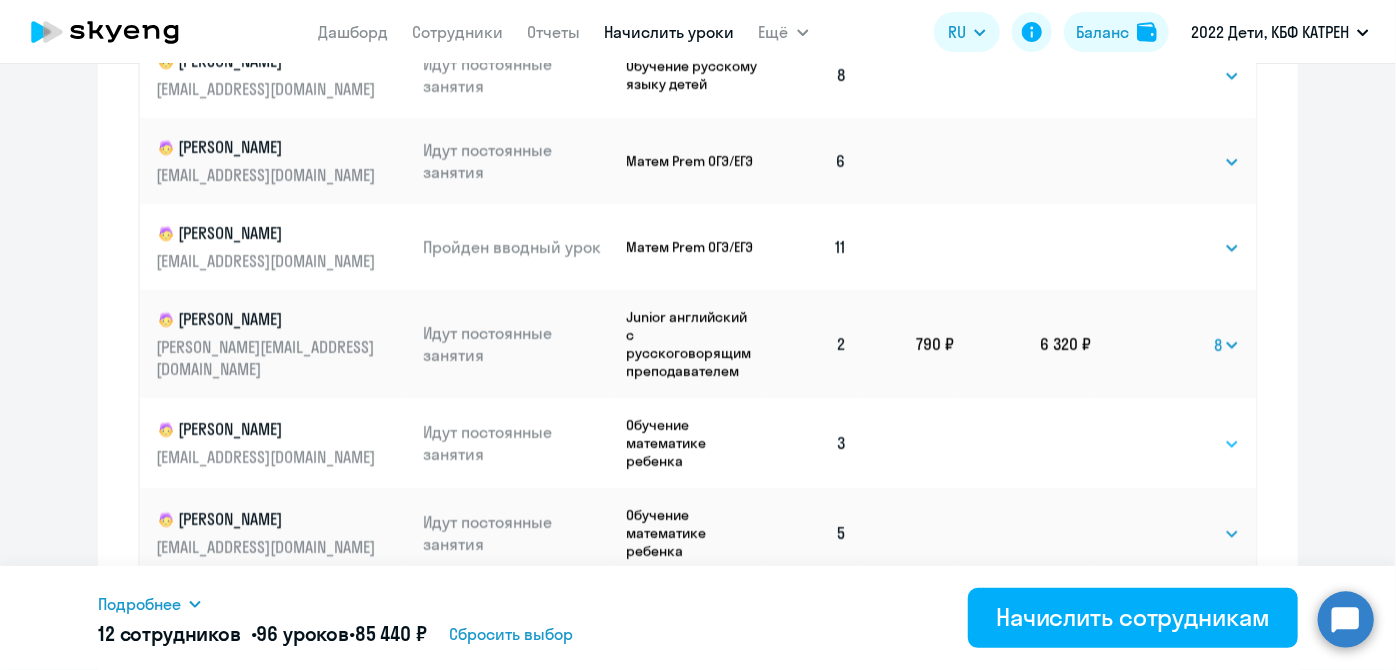 click on "Выбрать   4   8   16   32   64   128" 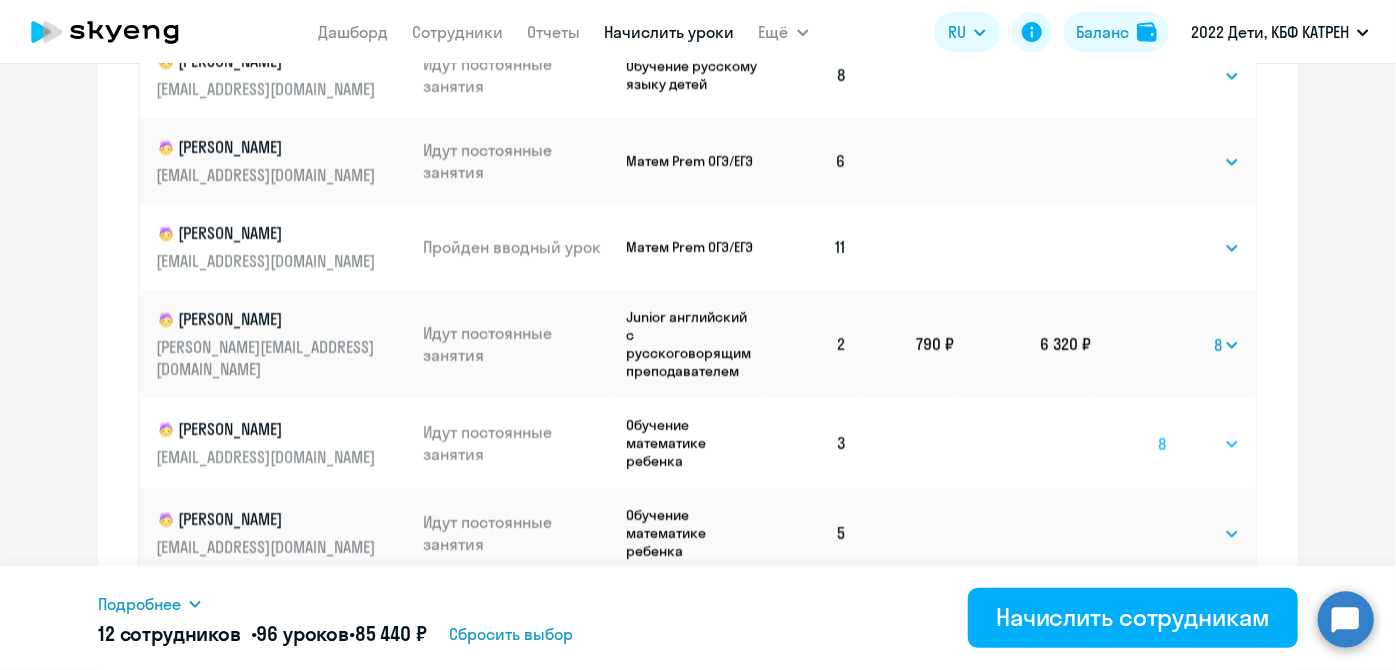 click on "Выбрать   4   8   16   32   64   128" 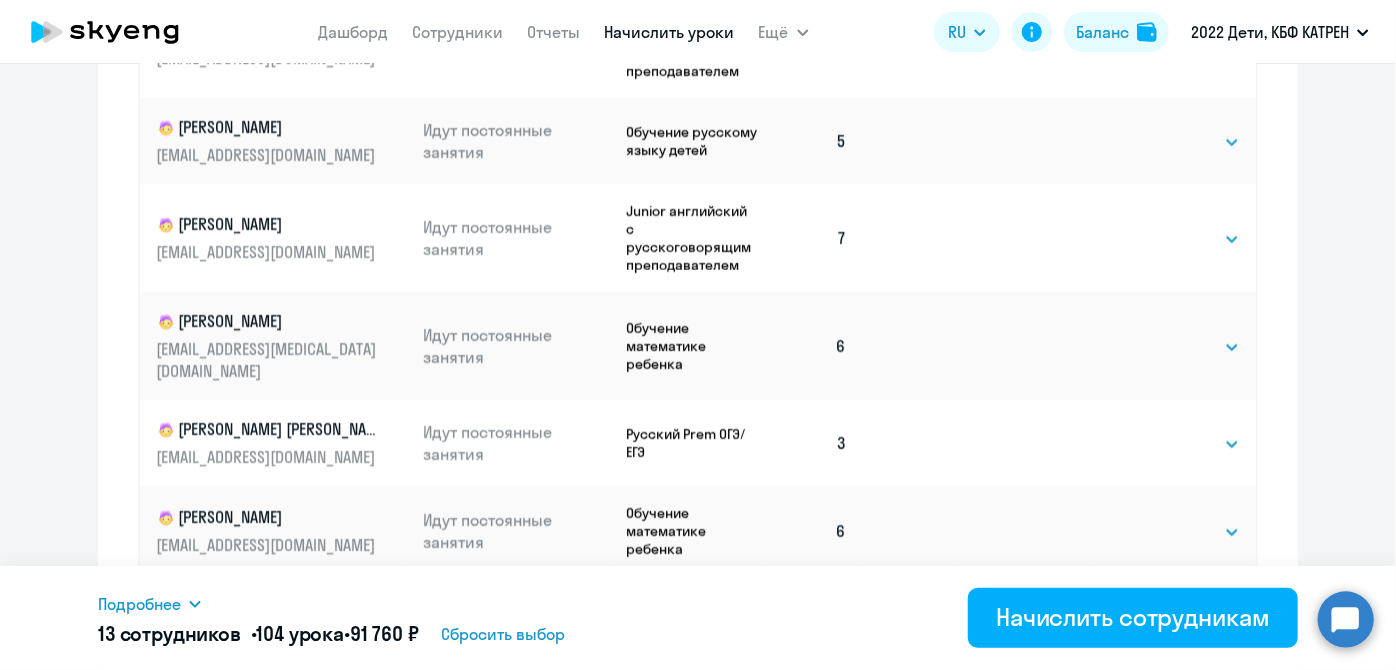 scroll, scrollTop: 3090, scrollLeft: 0, axis: vertical 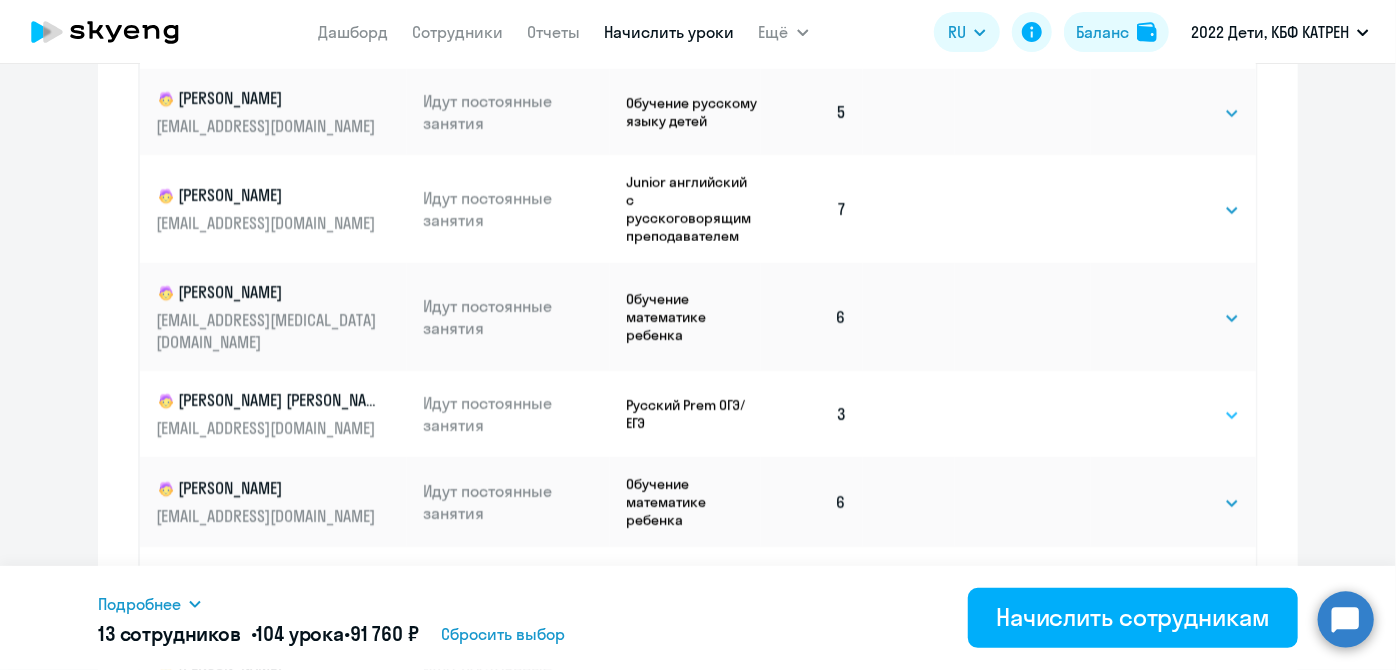 click on "Выбрать   4   8   16   32   64   128" 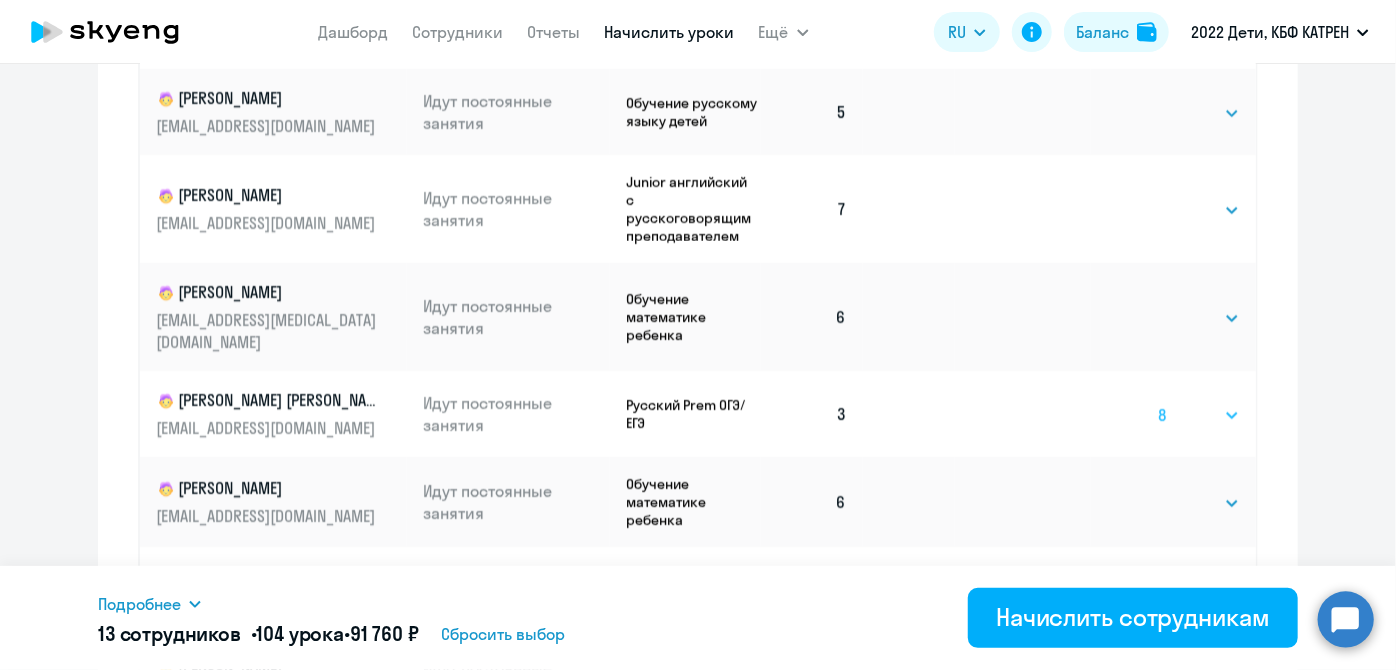 click on "Выбрать   4   8   16   32   64   128" 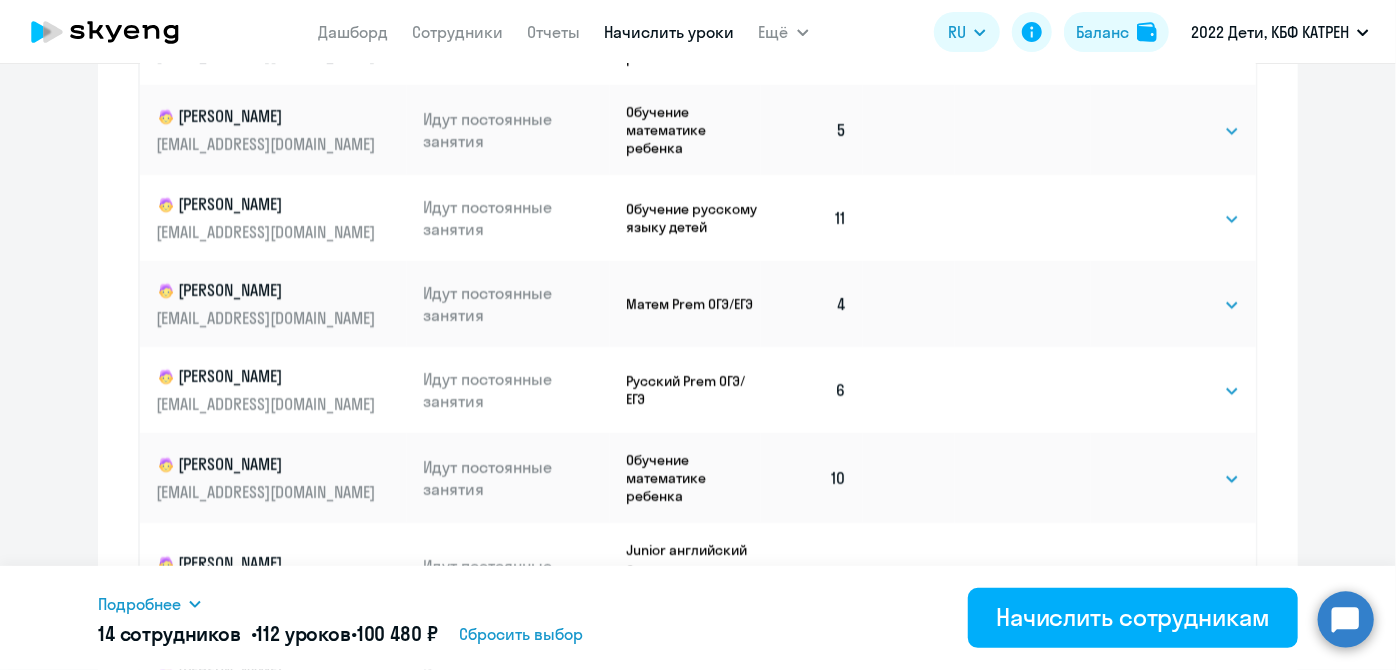 scroll, scrollTop: 3824, scrollLeft: 0, axis: vertical 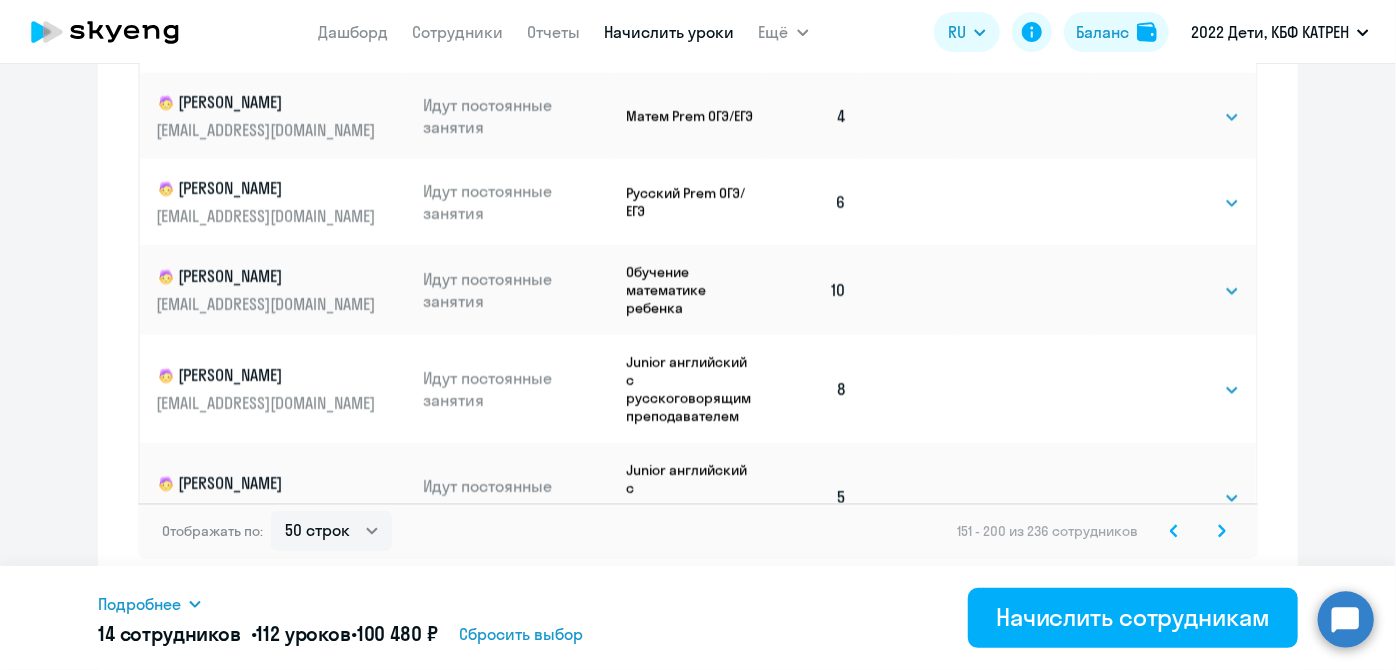 click 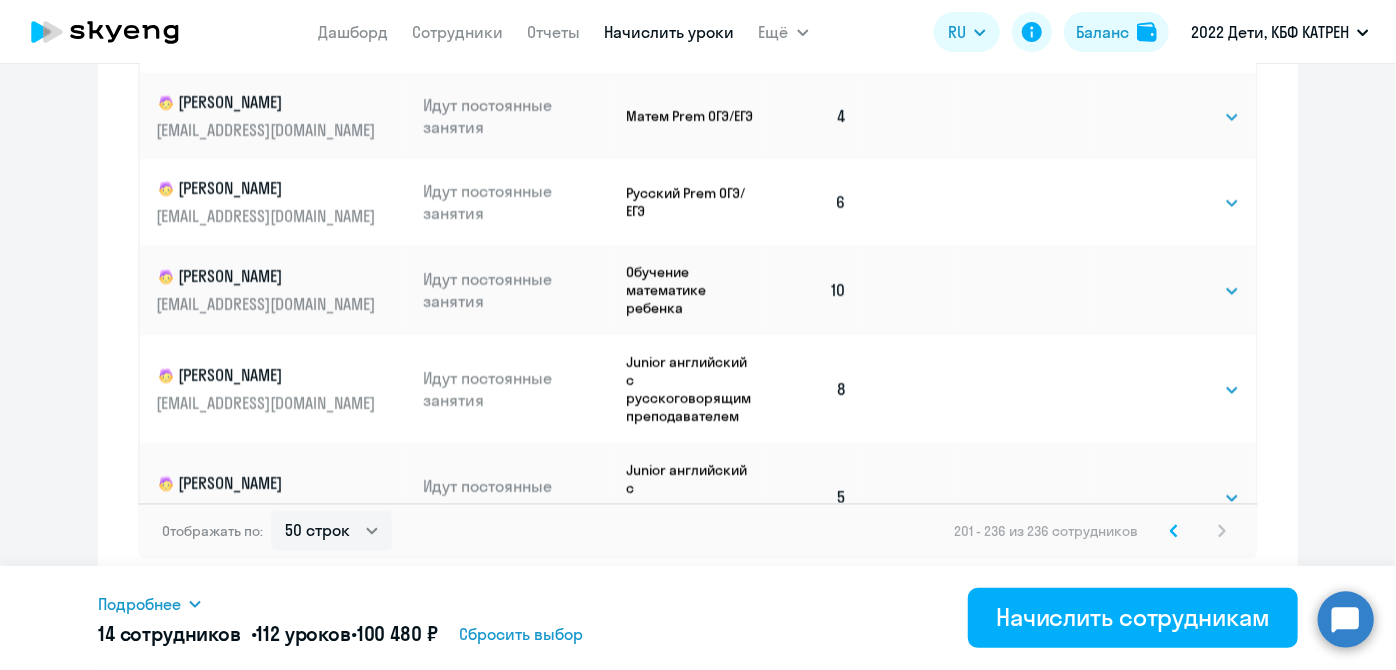 scroll, scrollTop: 0, scrollLeft: 0, axis: both 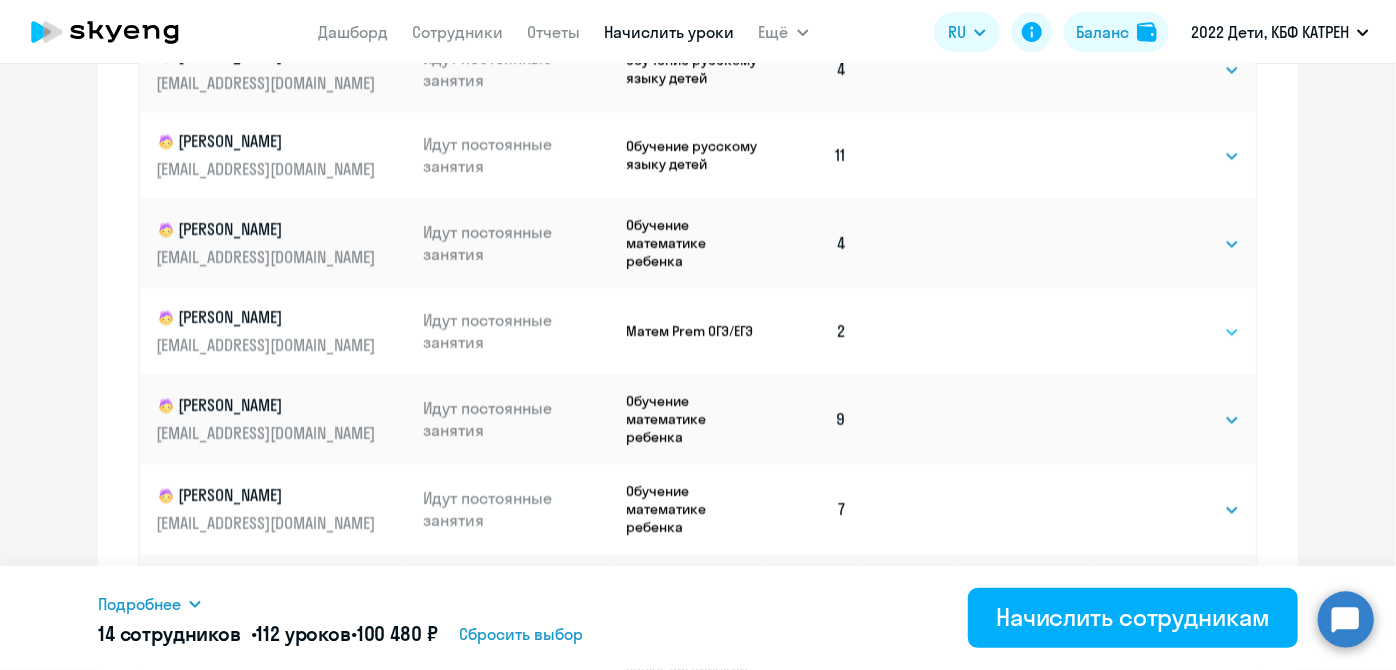 click on "Выбрать   4   8   16   32   64   128" 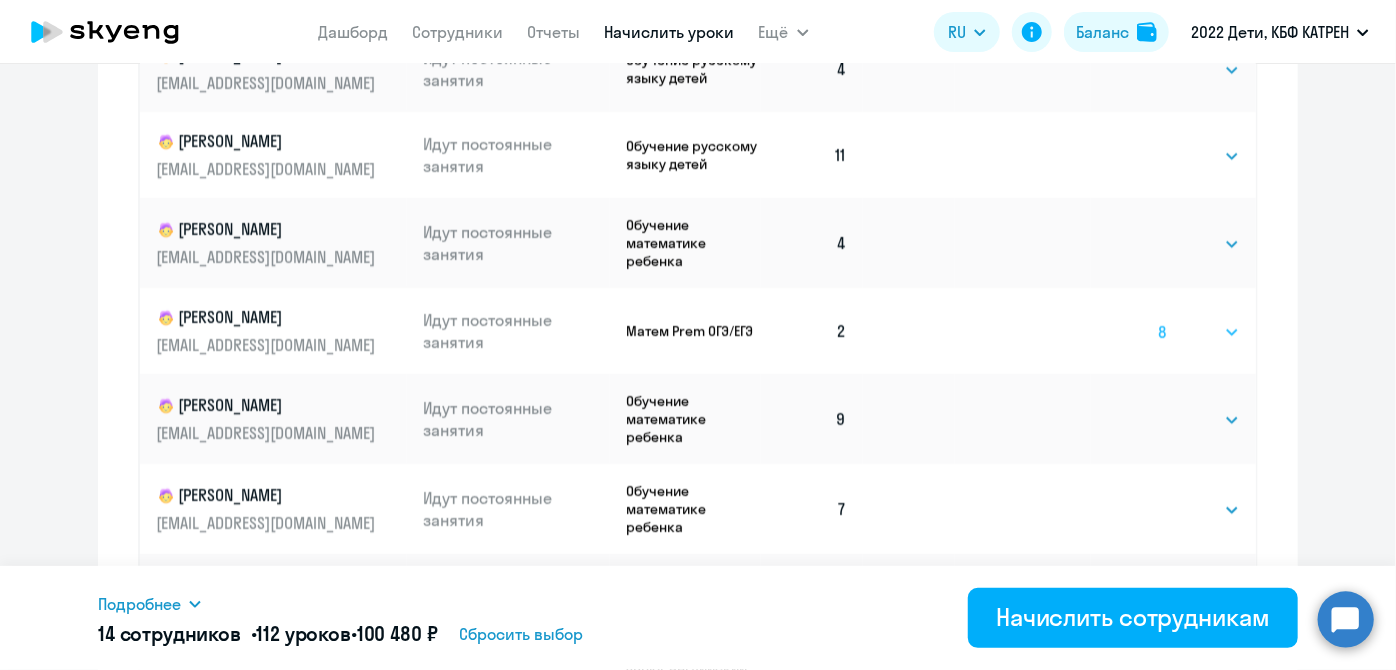 click on "Выбрать   4   8   16   32   64   128" 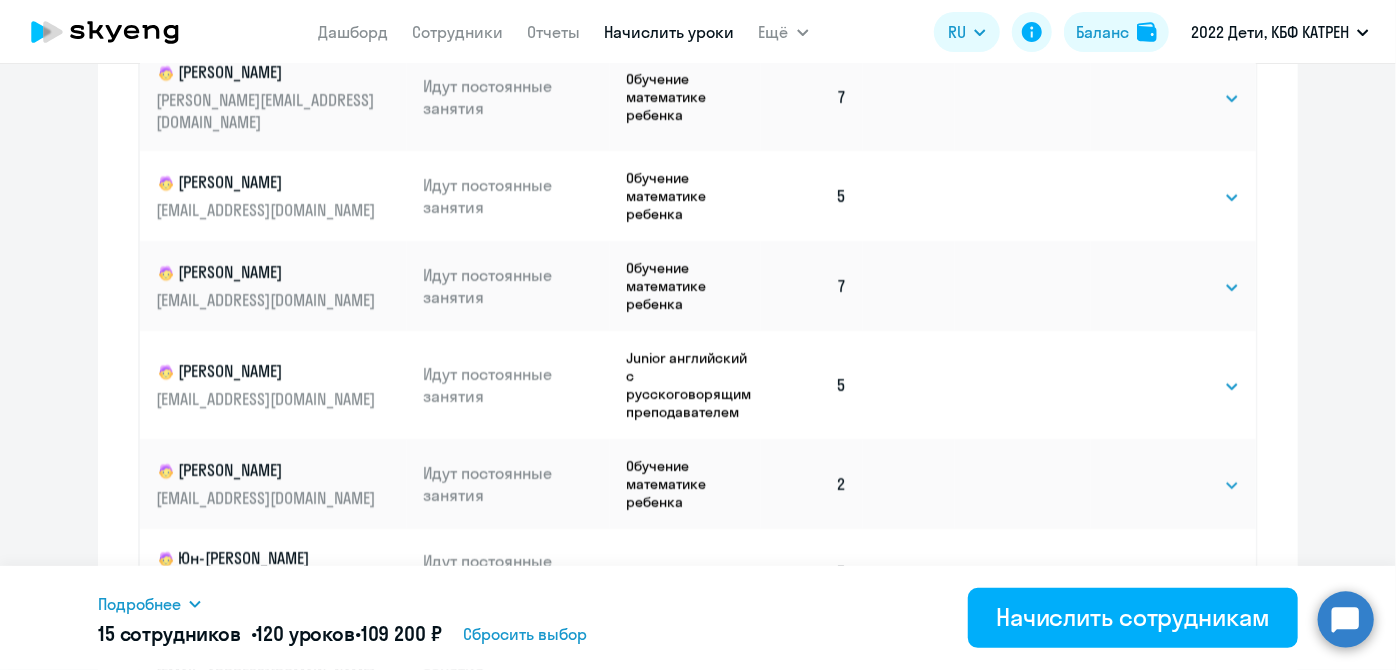 scroll, scrollTop: 2518, scrollLeft: 0, axis: vertical 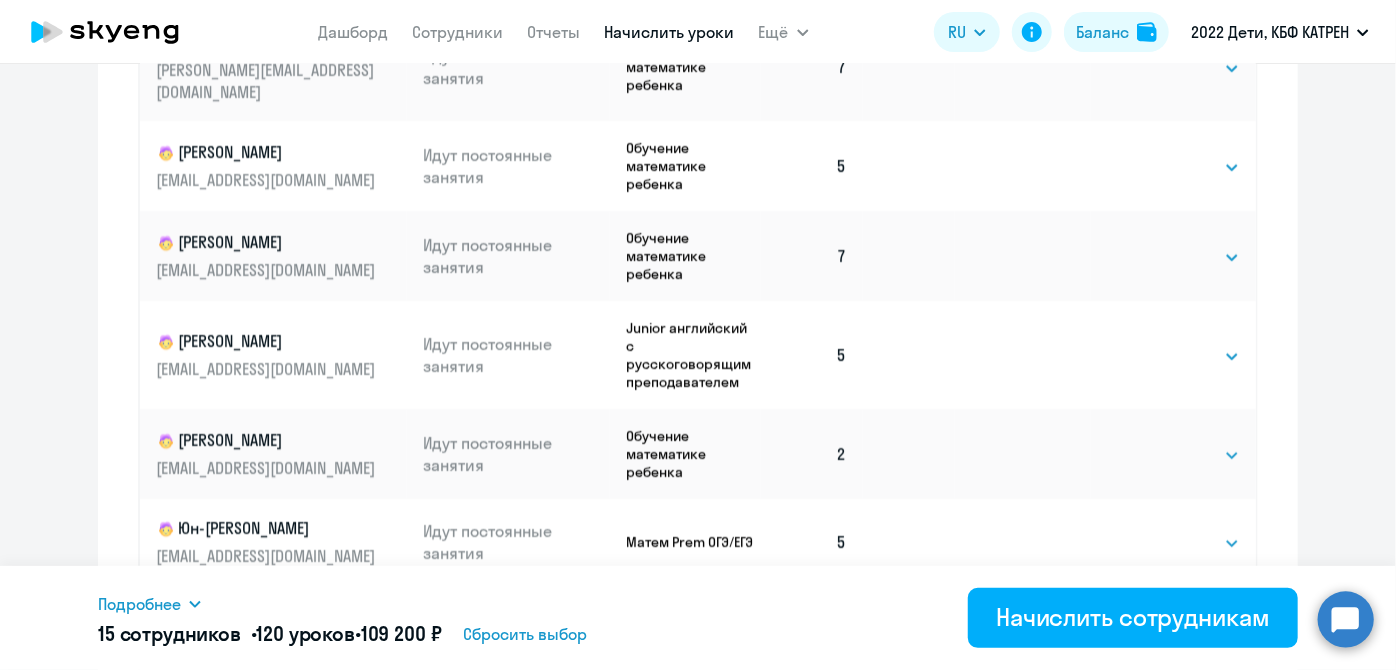 click on "Выбрать   4   8   16   32   64   128   Выбрать" 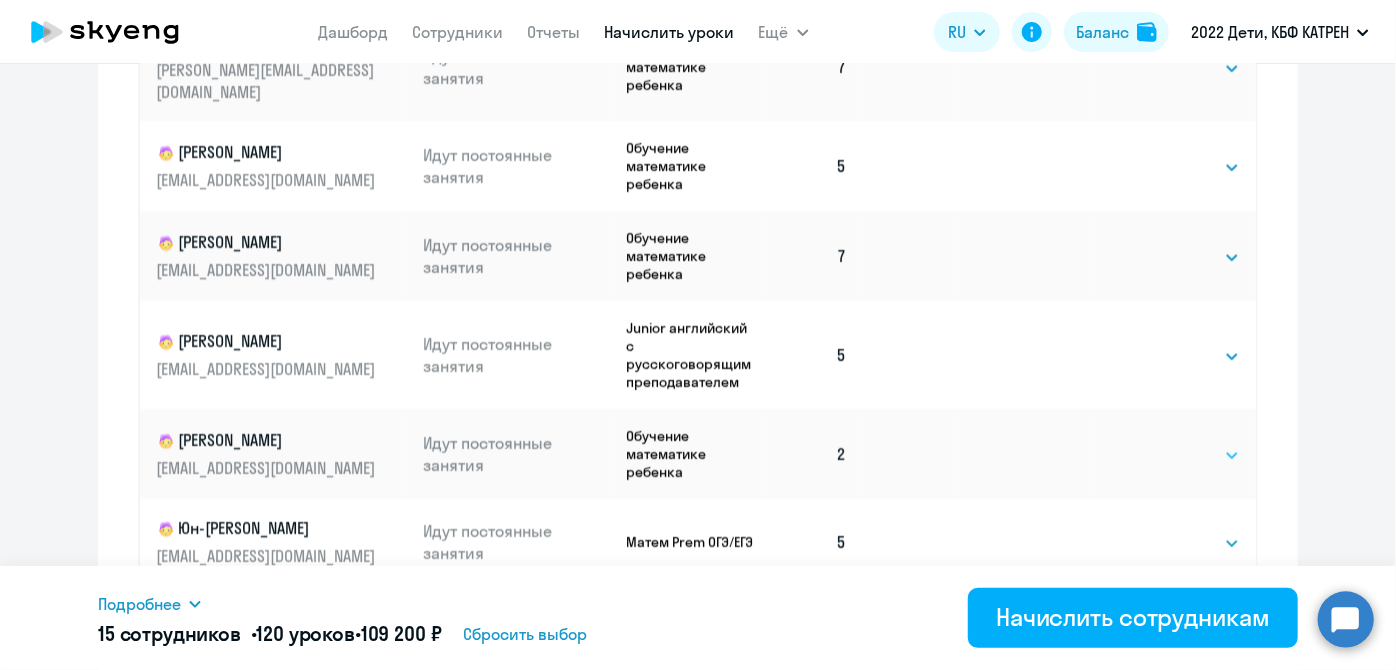click on "Выбрать   4   8   16   32   64   128" 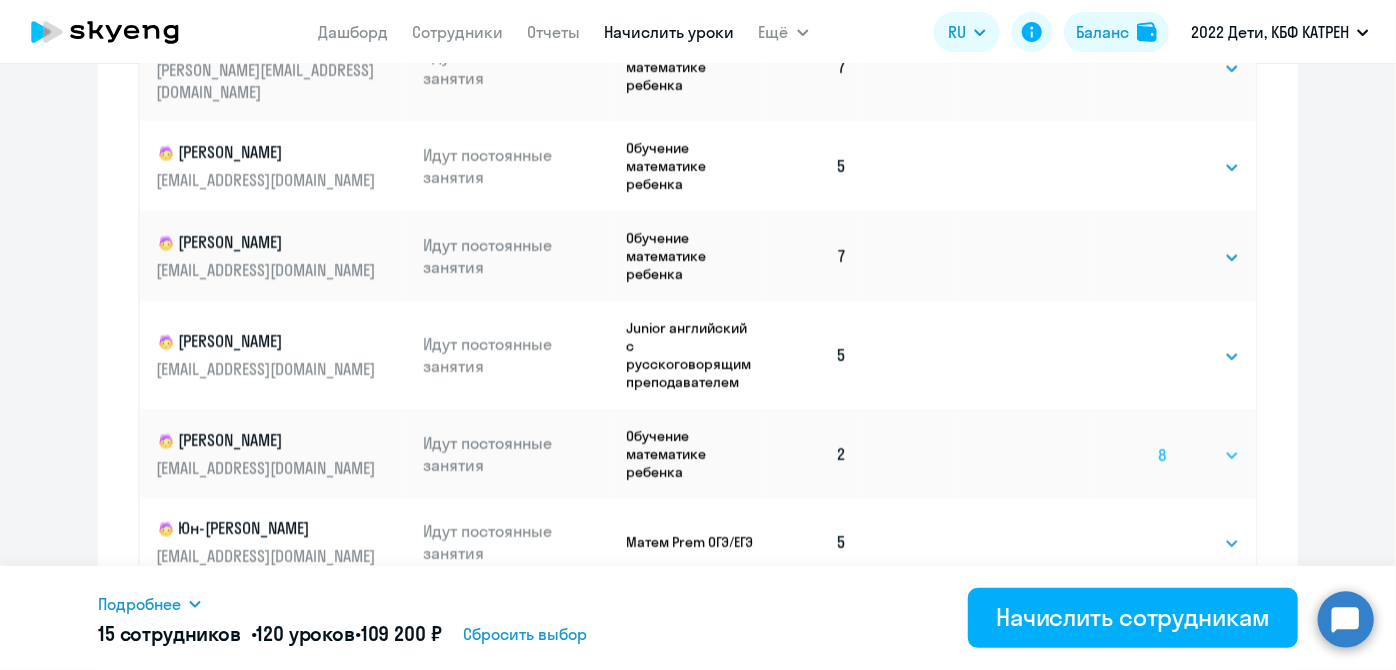 click on "Выбрать   4   8   16   32   64   128" 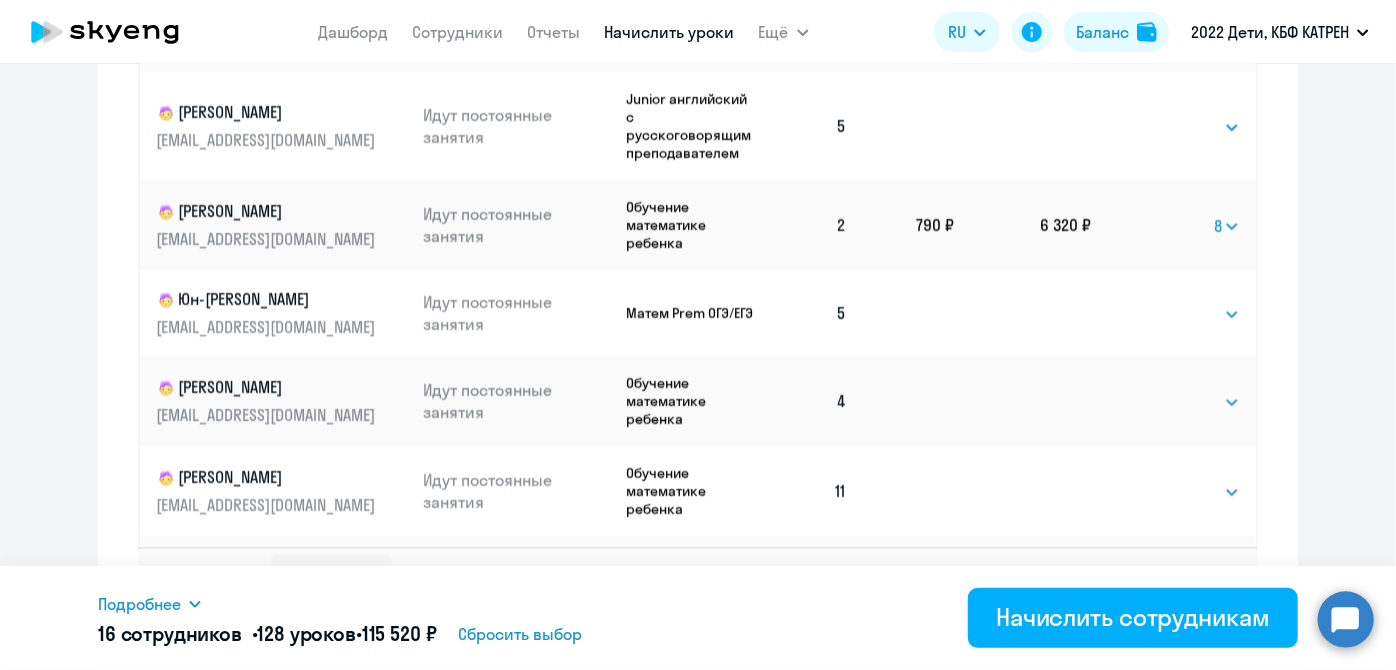 scroll, scrollTop: 1441, scrollLeft: 0, axis: vertical 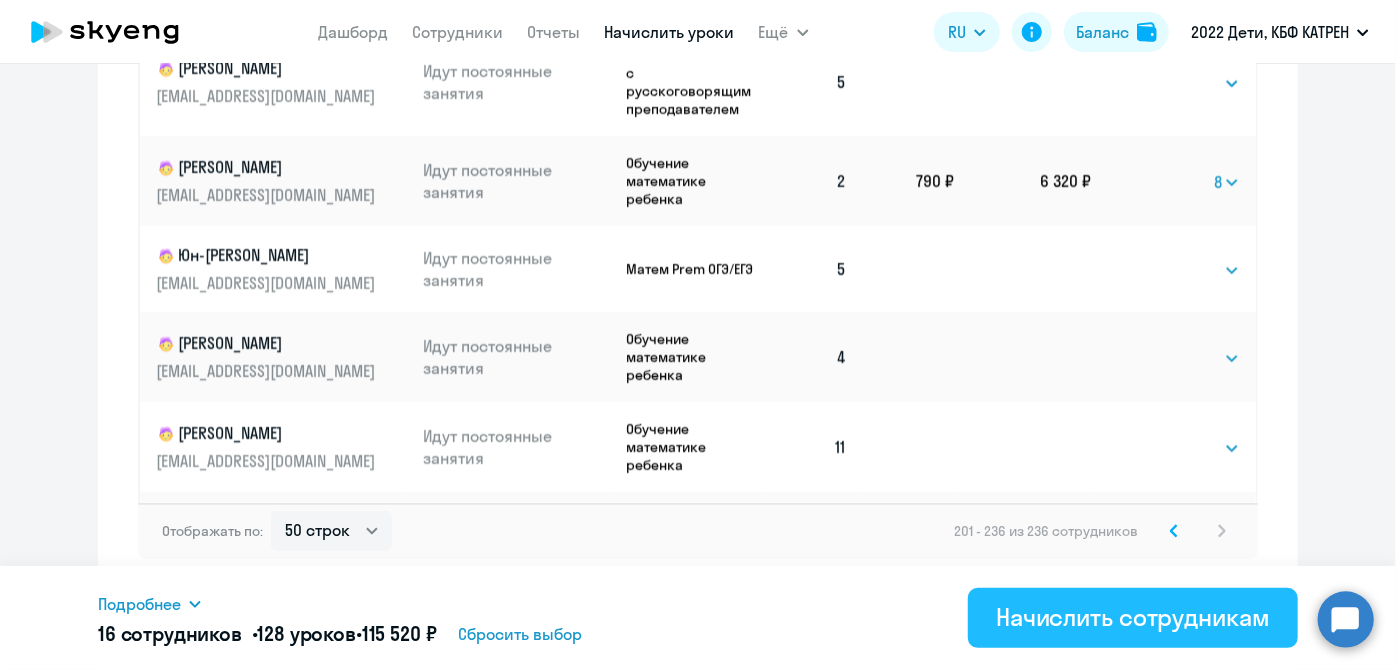 click on "Начислить сотрудникам" at bounding box center (1133, 617) 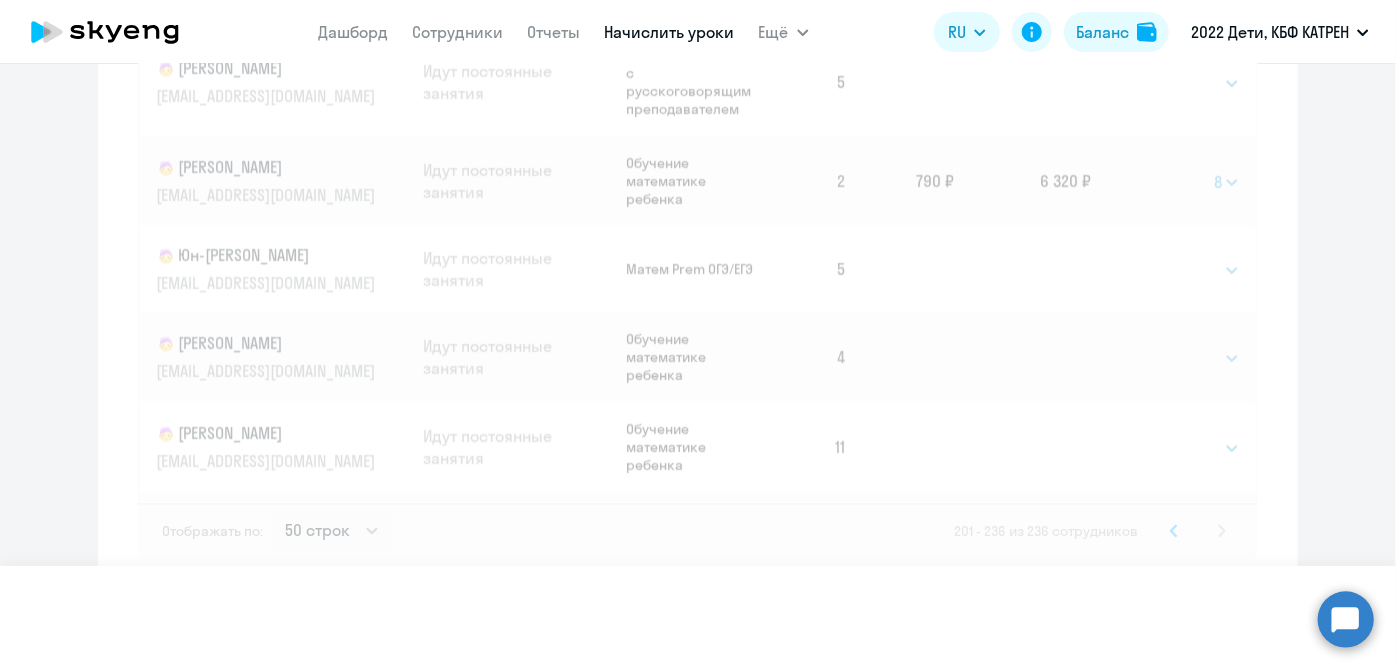 select 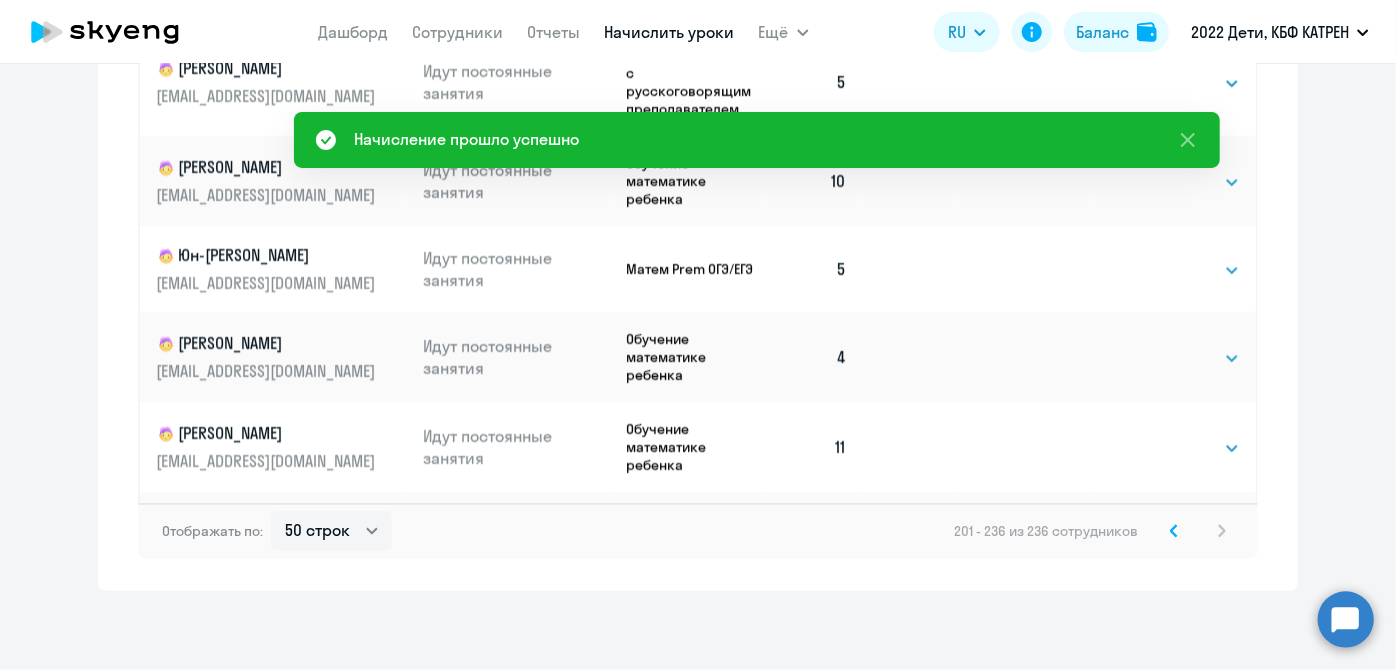 scroll, scrollTop: 0, scrollLeft: 0, axis: both 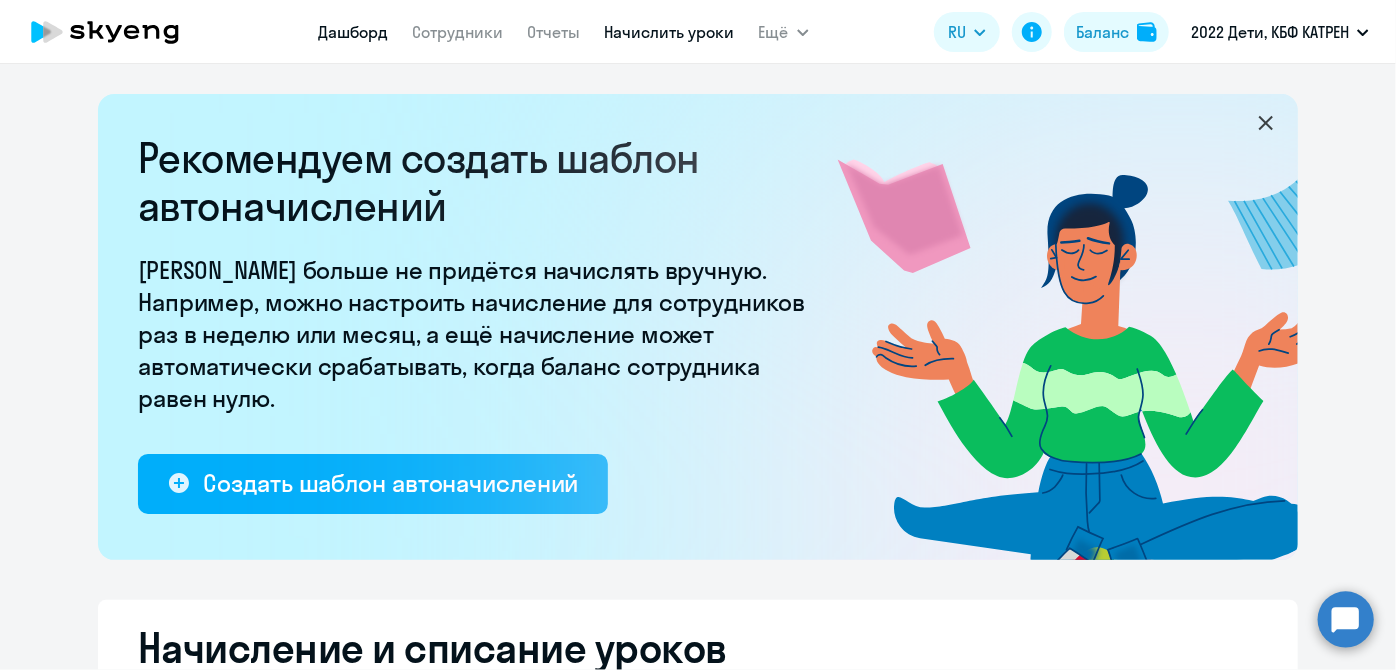 click on "Дашборд" at bounding box center [354, 32] 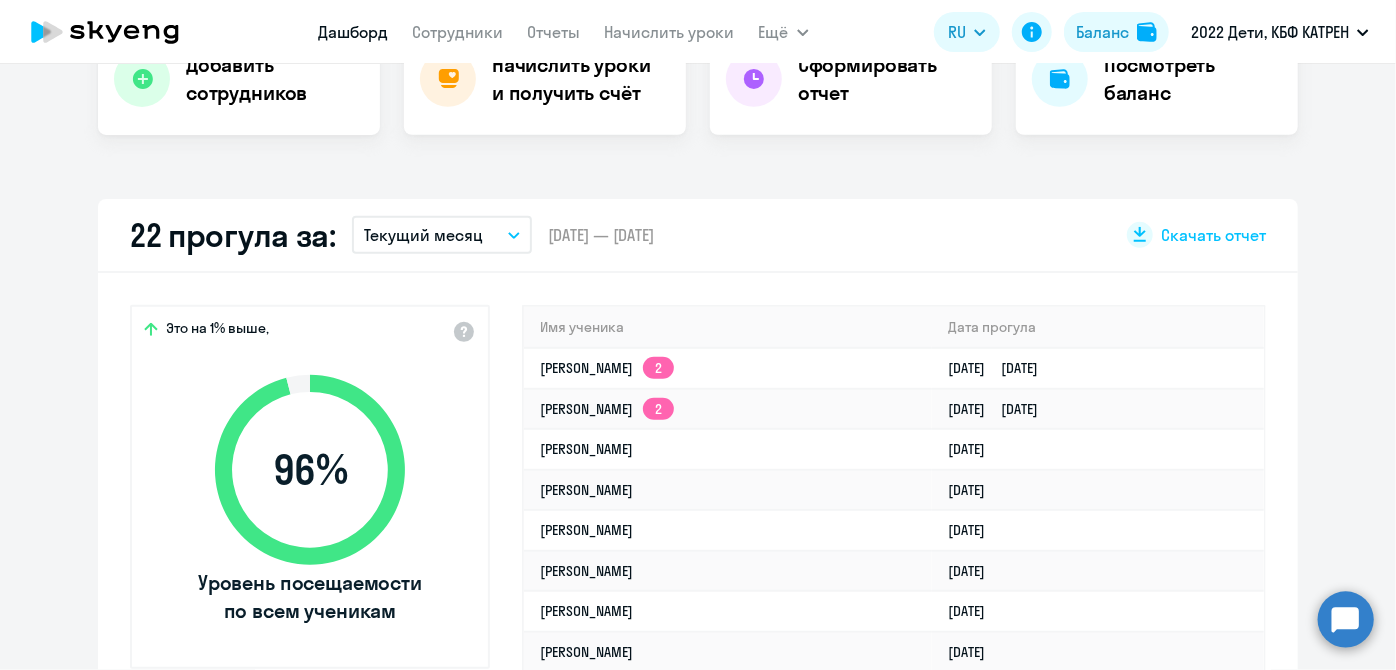 scroll, scrollTop: 636, scrollLeft: 0, axis: vertical 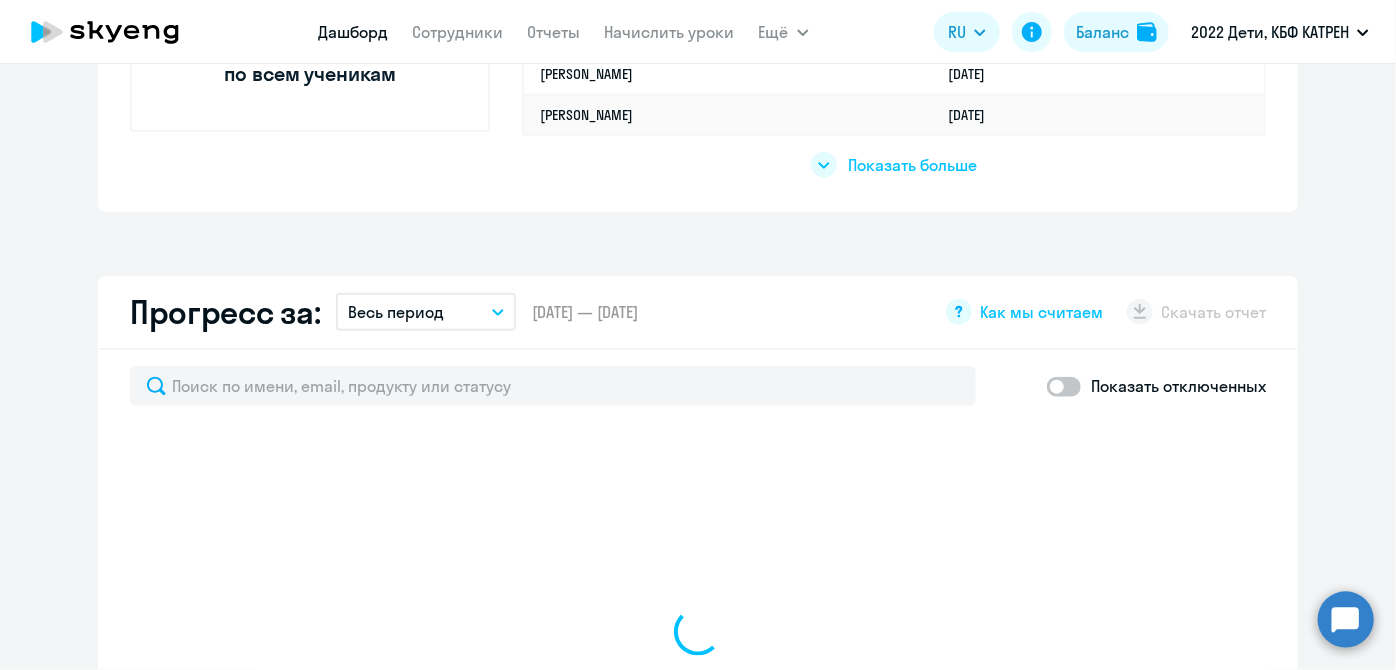 select on "30" 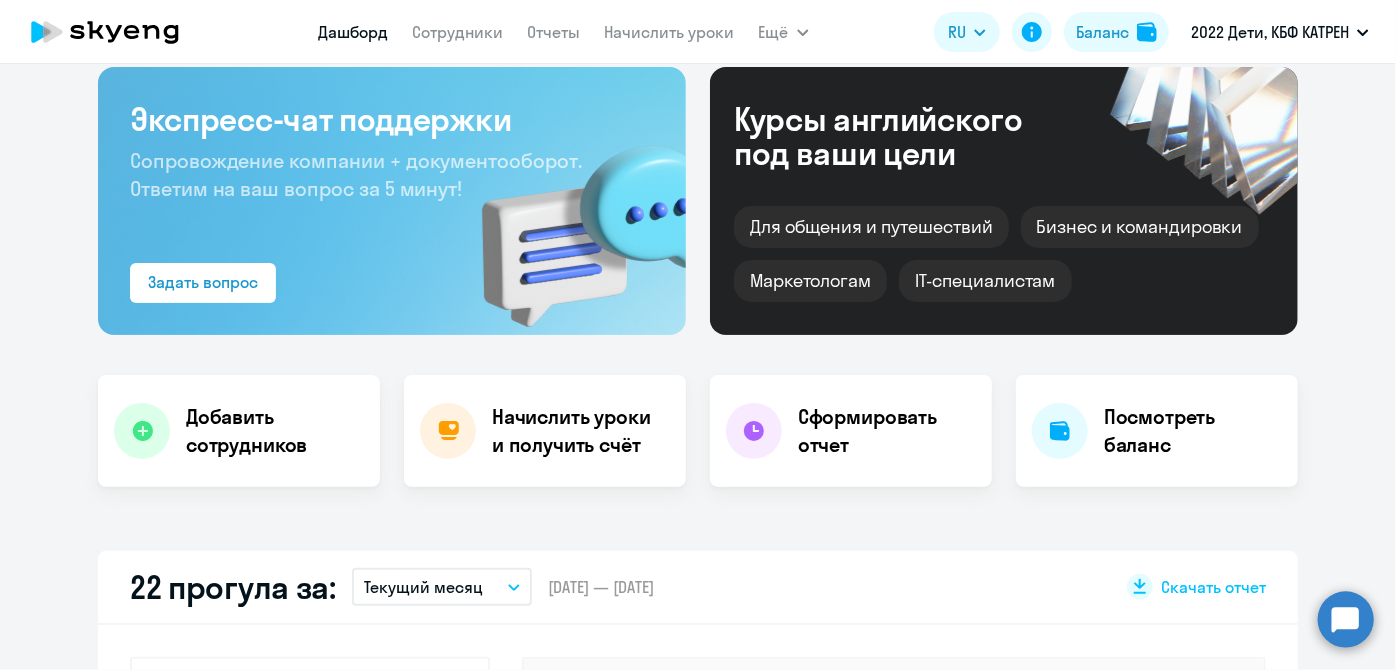 scroll, scrollTop: 90, scrollLeft: 0, axis: vertical 